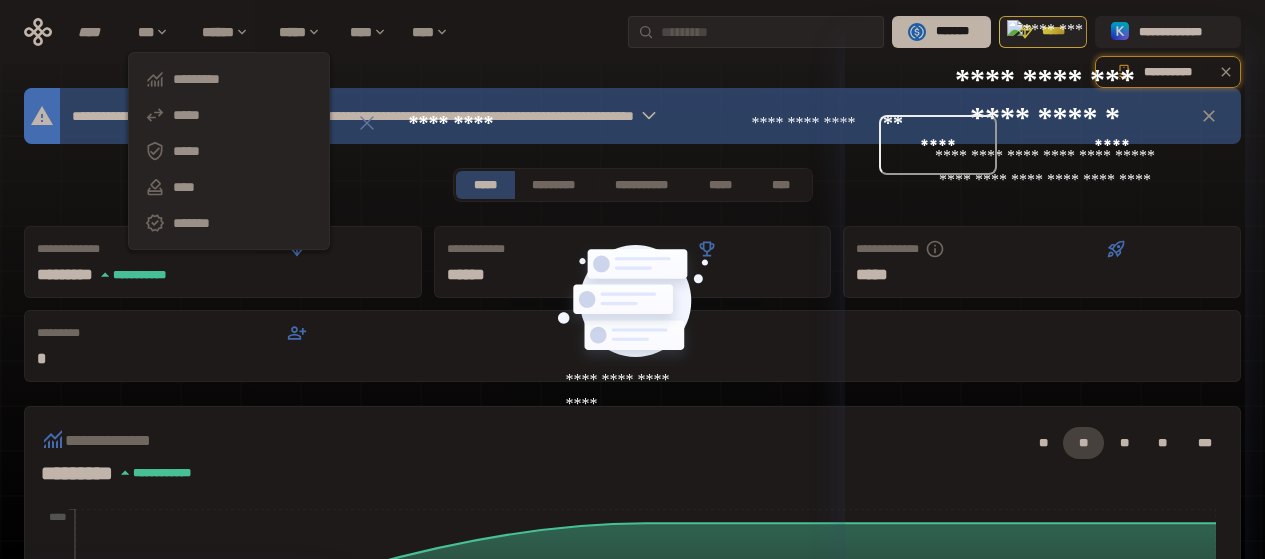 scroll, scrollTop: 0, scrollLeft: 0, axis: both 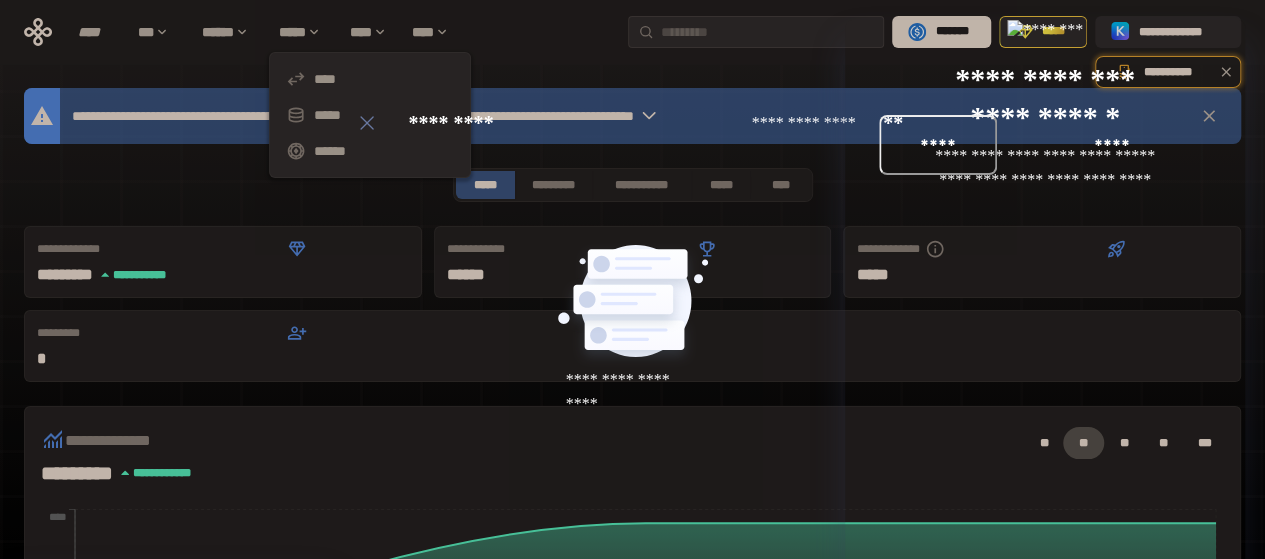 click on "**********" at bounding box center (632, 32) 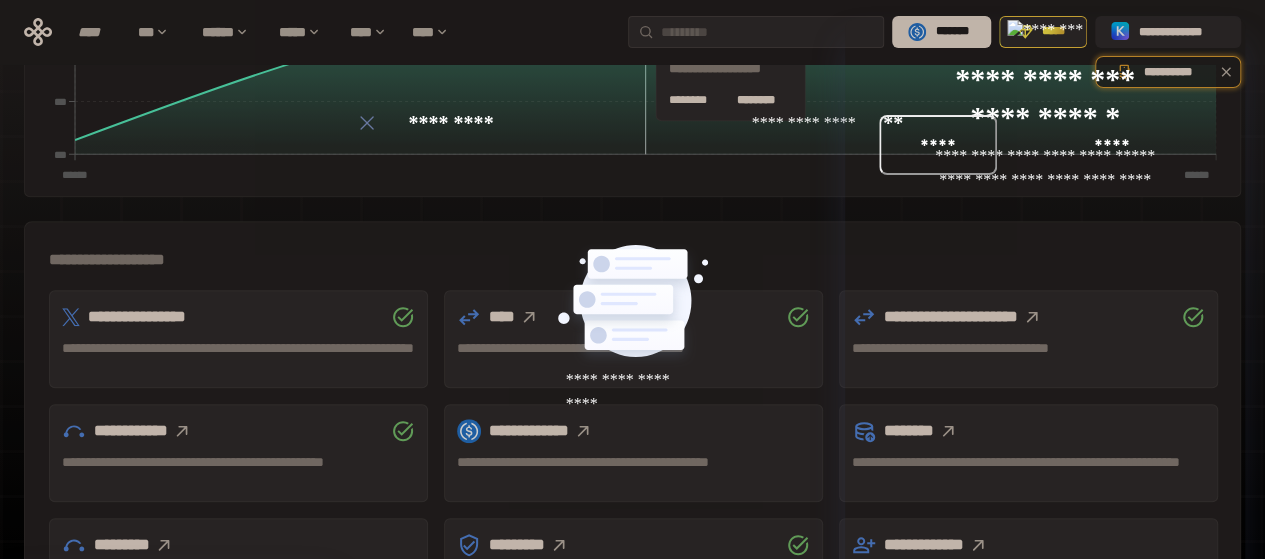 scroll, scrollTop: 700, scrollLeft: 0, axis: vertical 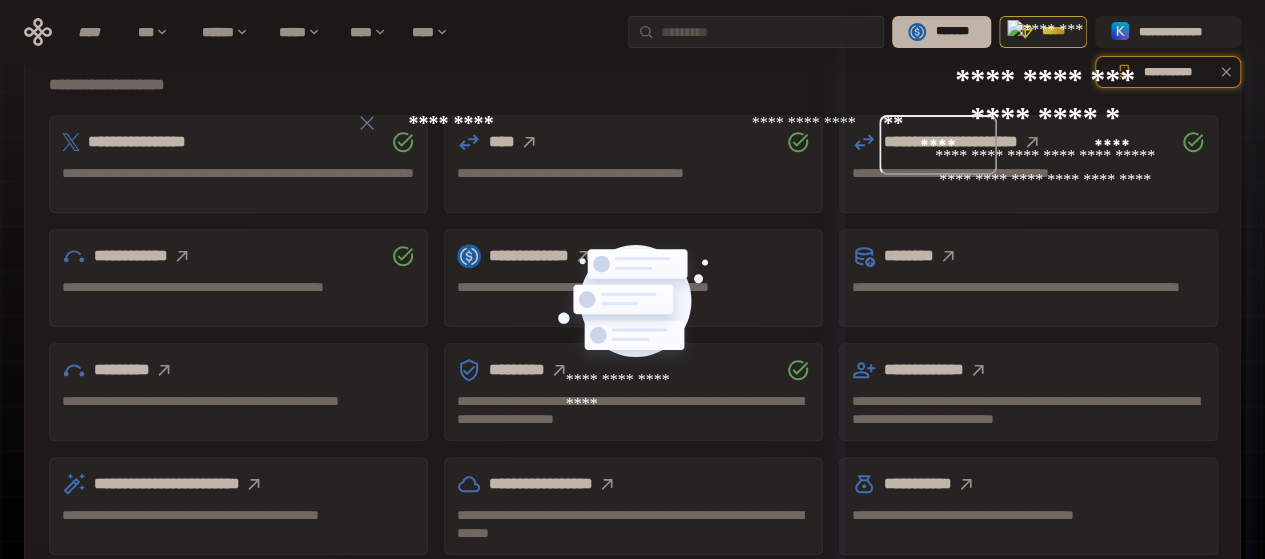 click 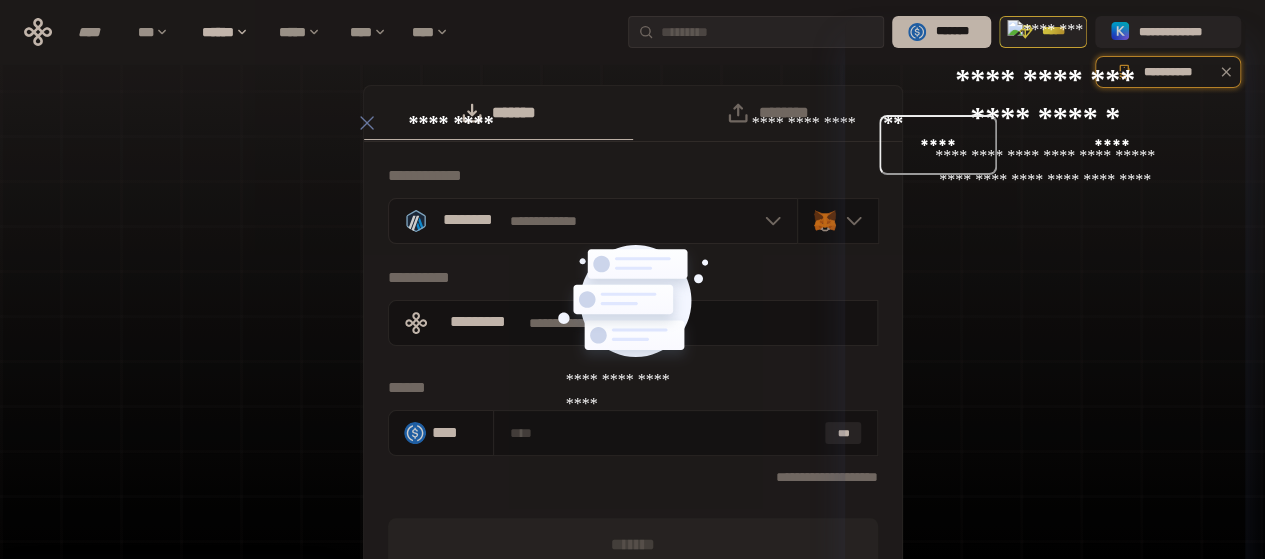scroll, scrollTop: 0, scrollLeft: 0, axis: both 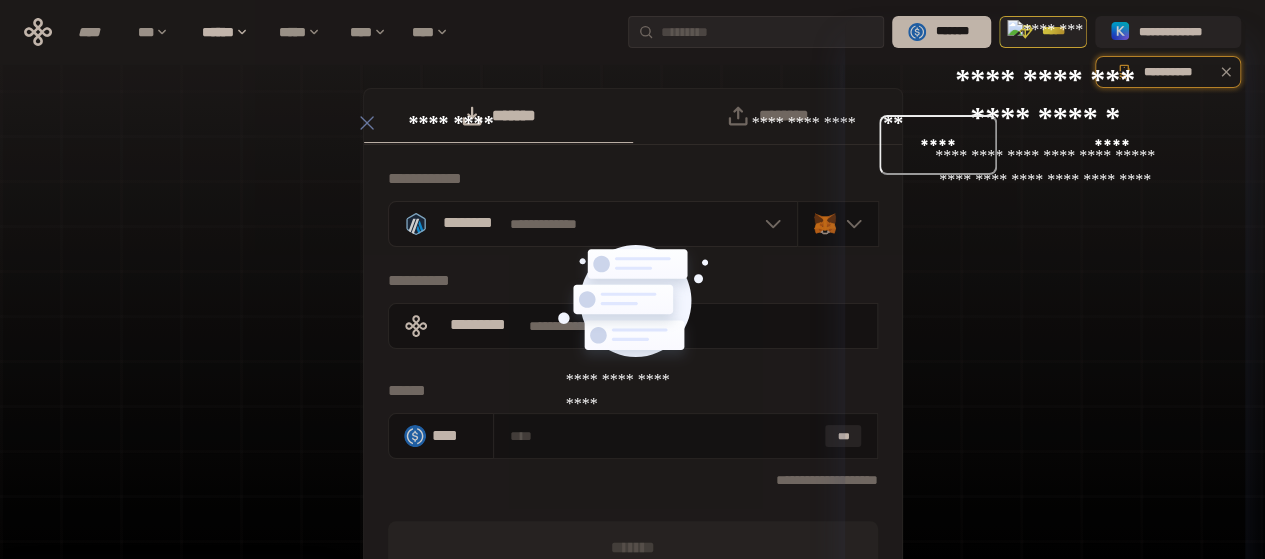 click 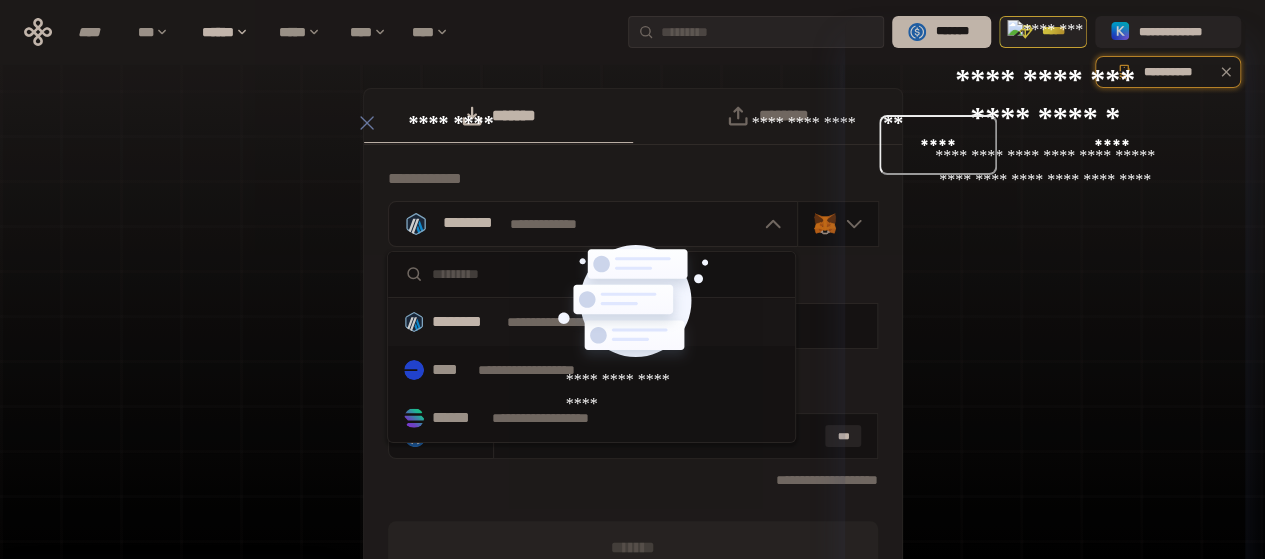 click 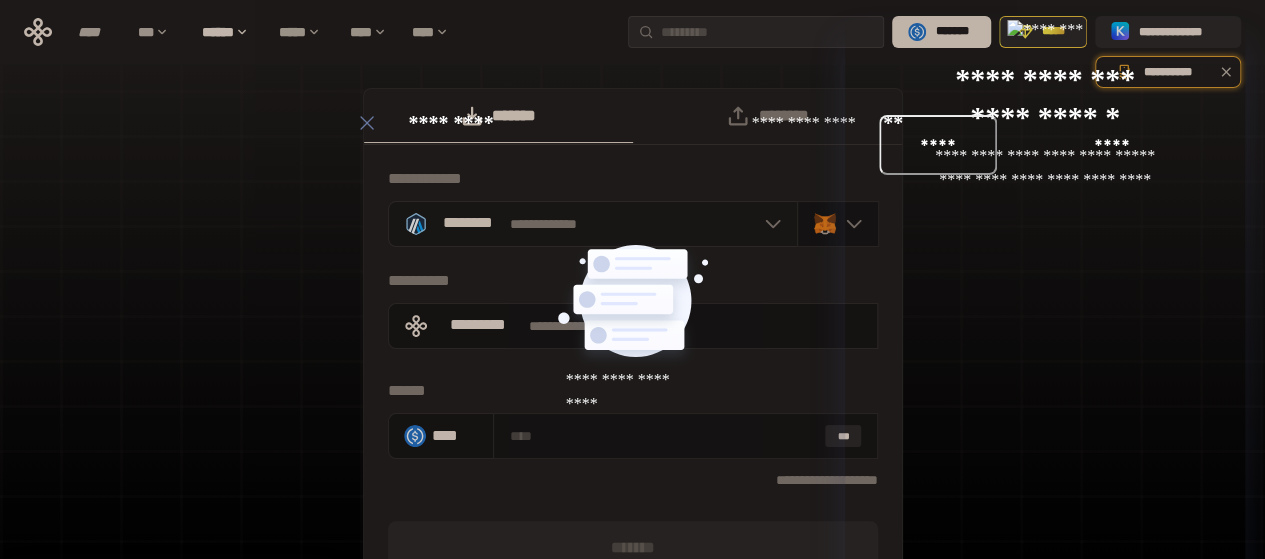 click 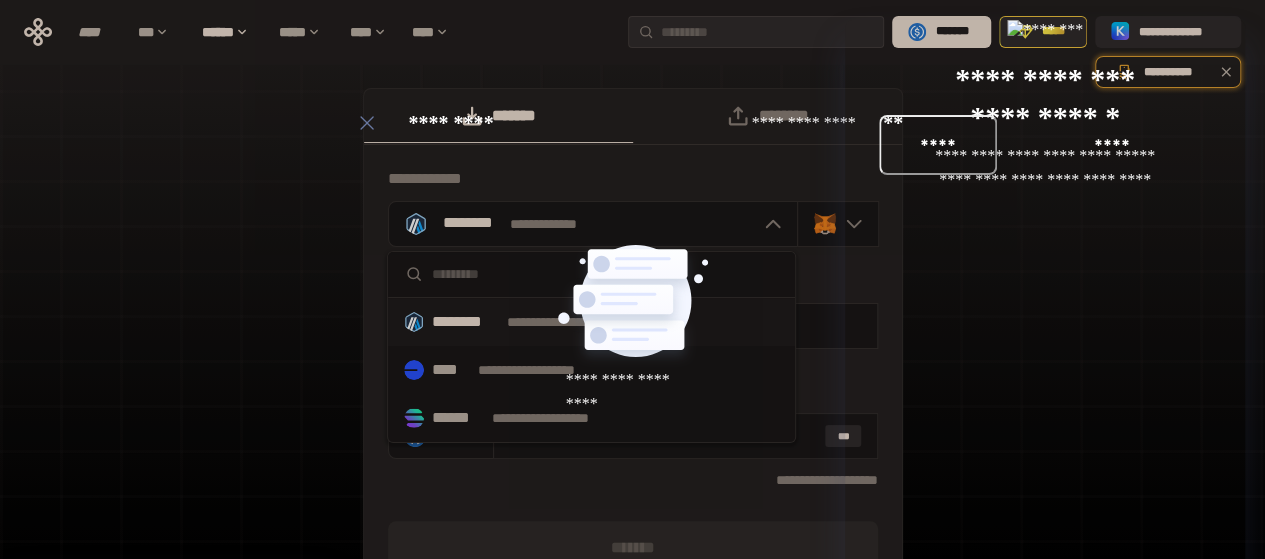 click on "**********" at bounding box center [574, 322] 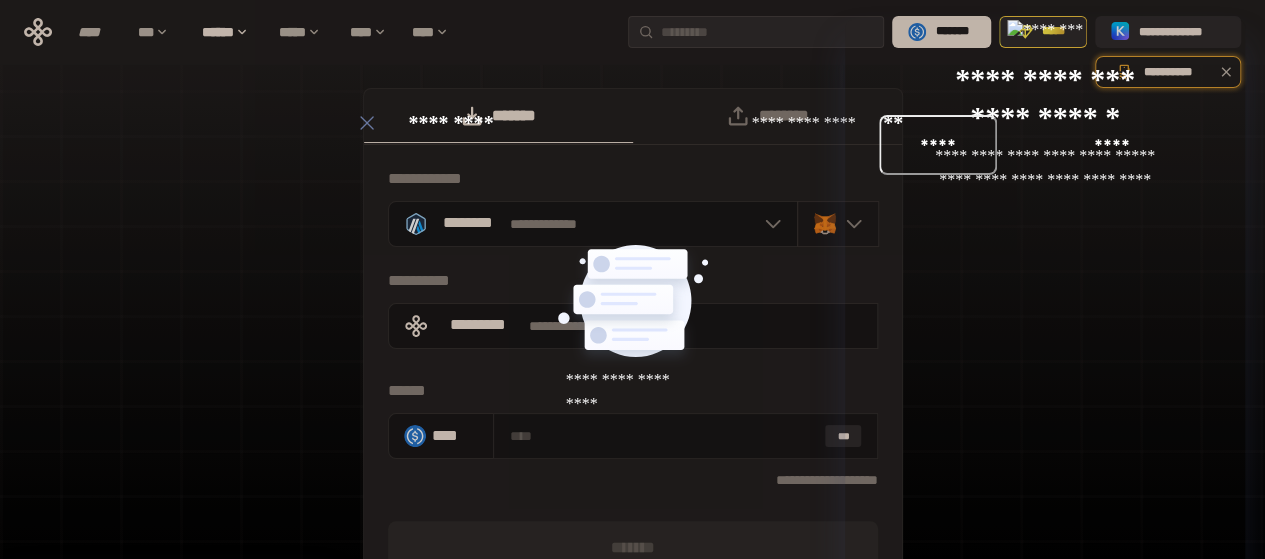 click at bounding box center (838, 224) 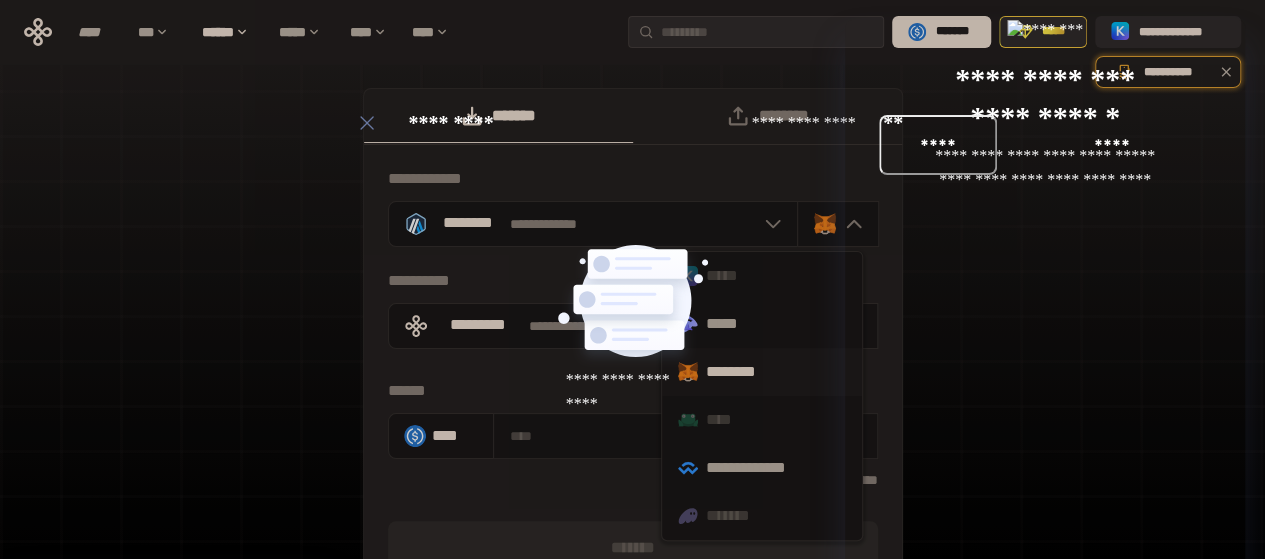 click on "*****" at bounding box center [762, 276] 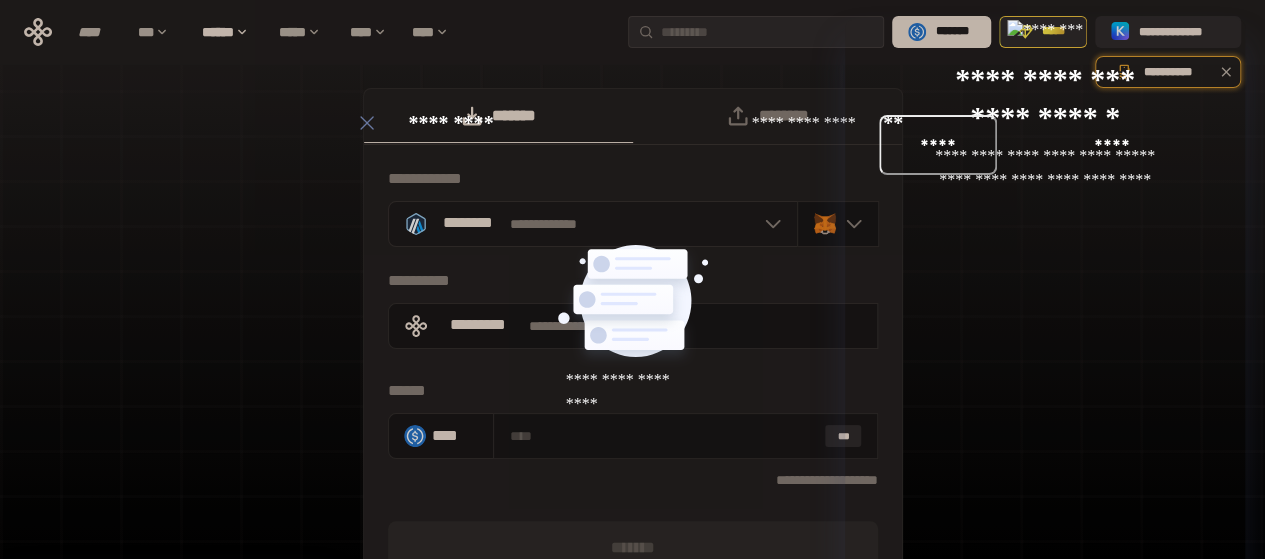 click on "**********" at bounding box center [593, 224] 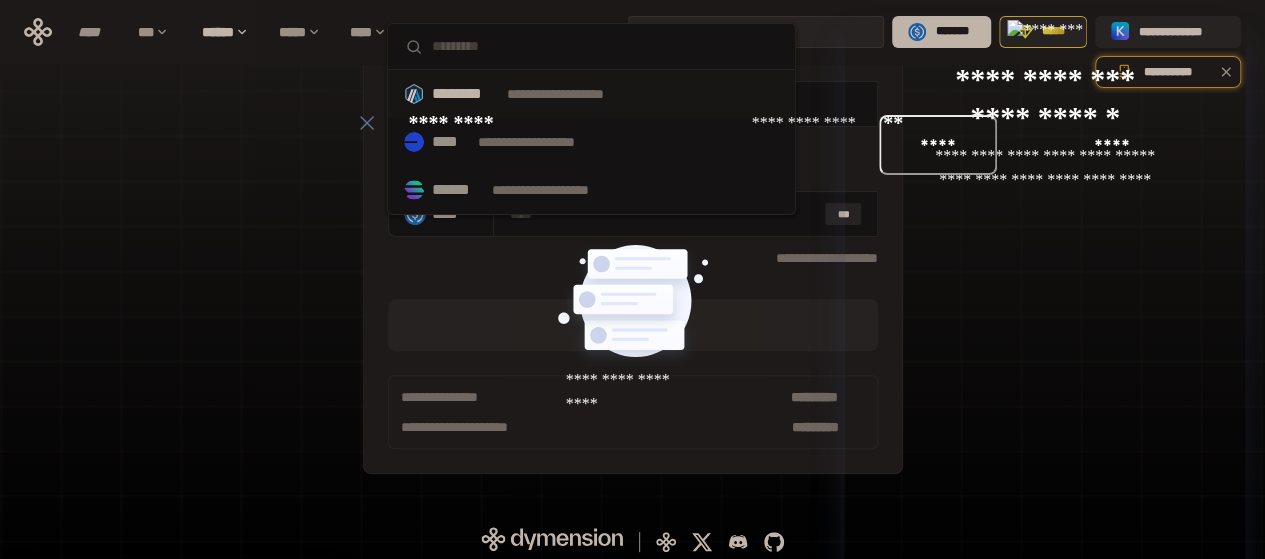 scroll, scrollTop: 227, scrollLeft: 0, axis: vertical 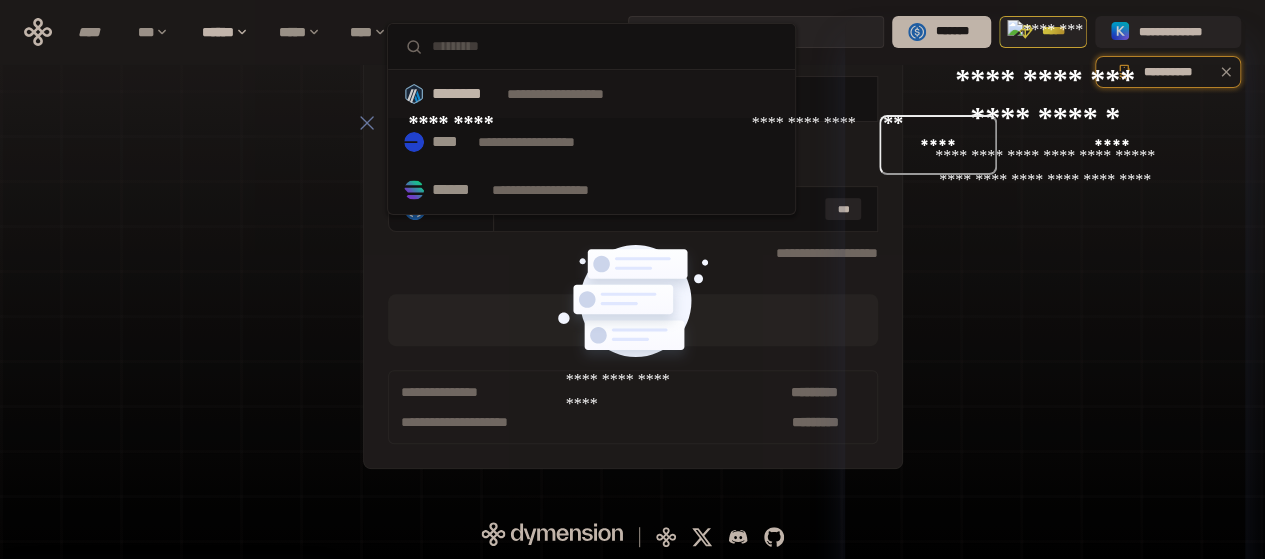 click on "**********" at bounding box center [574, 94] 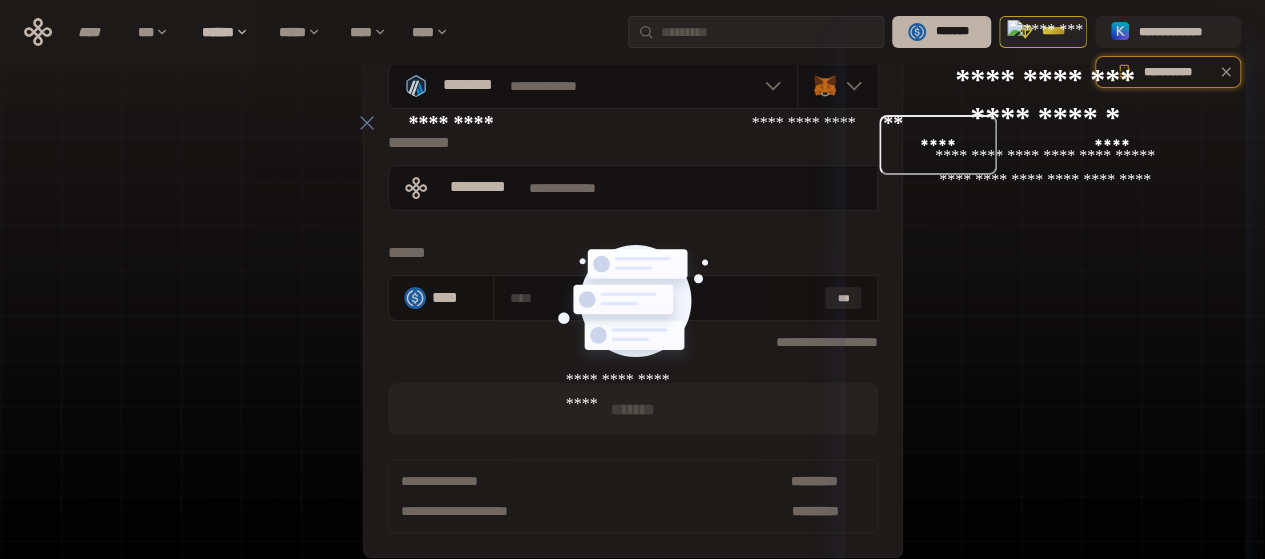 scroll, scrollTop: 0, scrollLeft: 0, axis: both 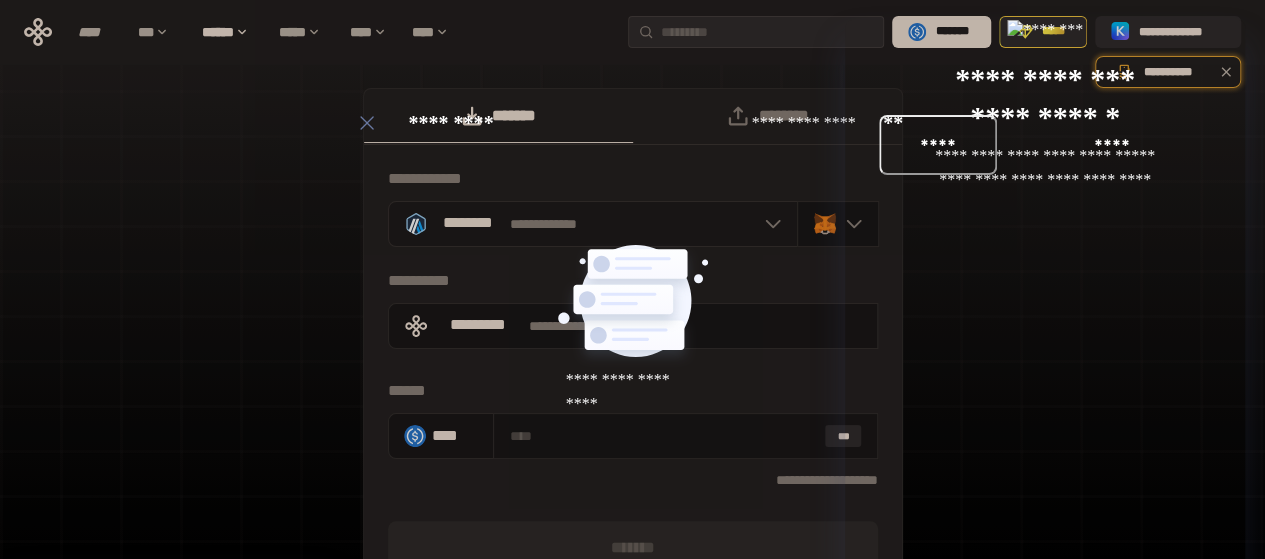 click on "**********" at bounding box center (593, 224) 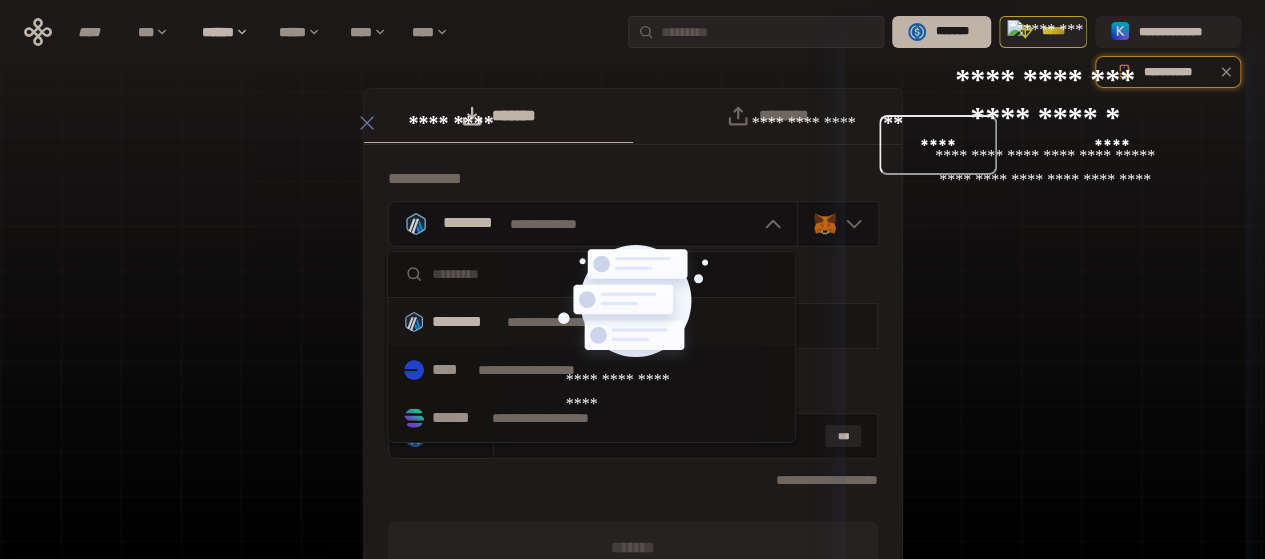 click on "**********" at bounding box center [574, 322] 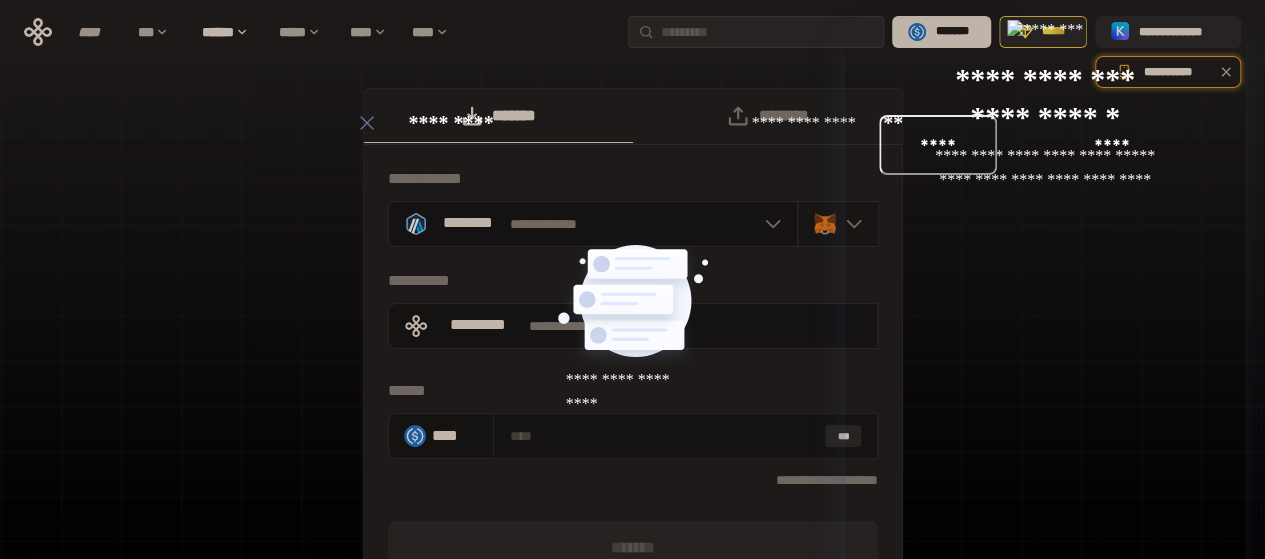 click 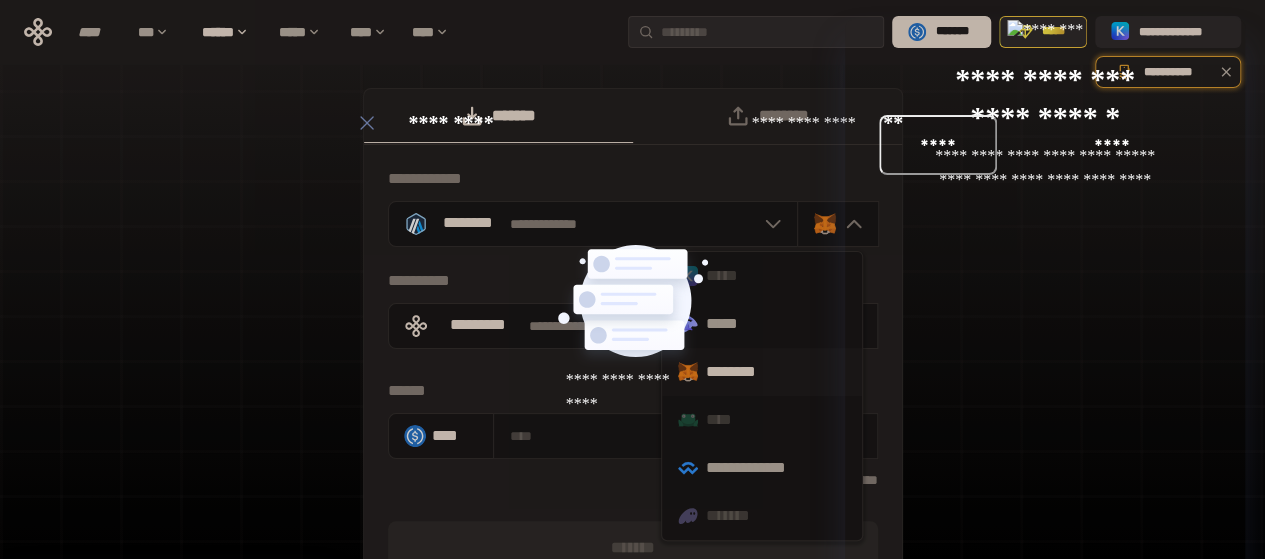 click on "*****" at bounding box center (762, 276) 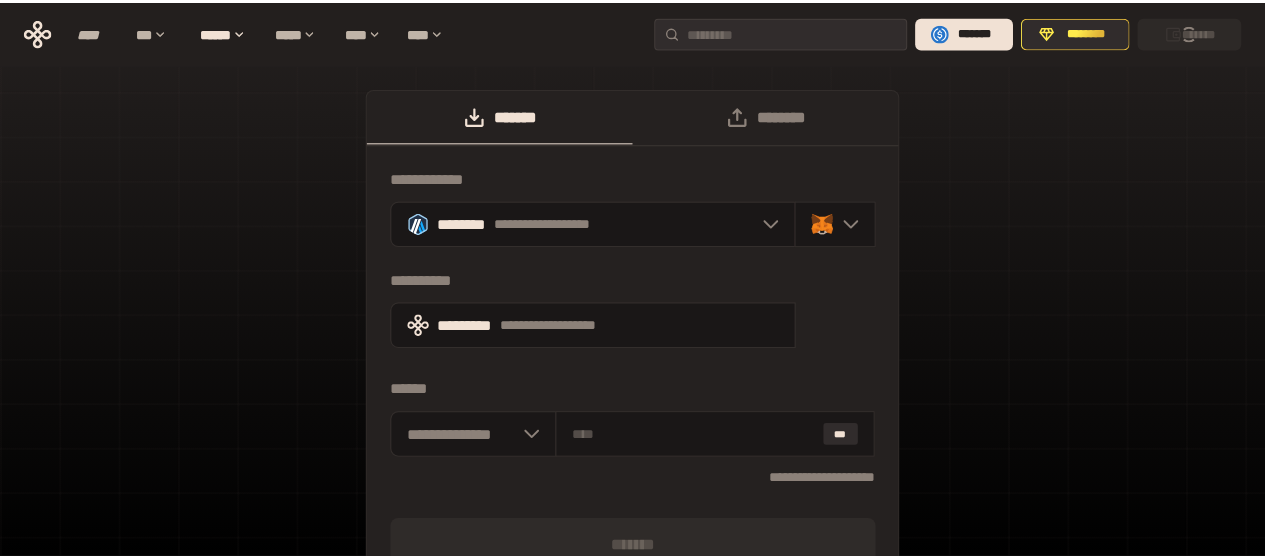 scroll, scrollTop: 0, scrollLeft: 0, axis: both 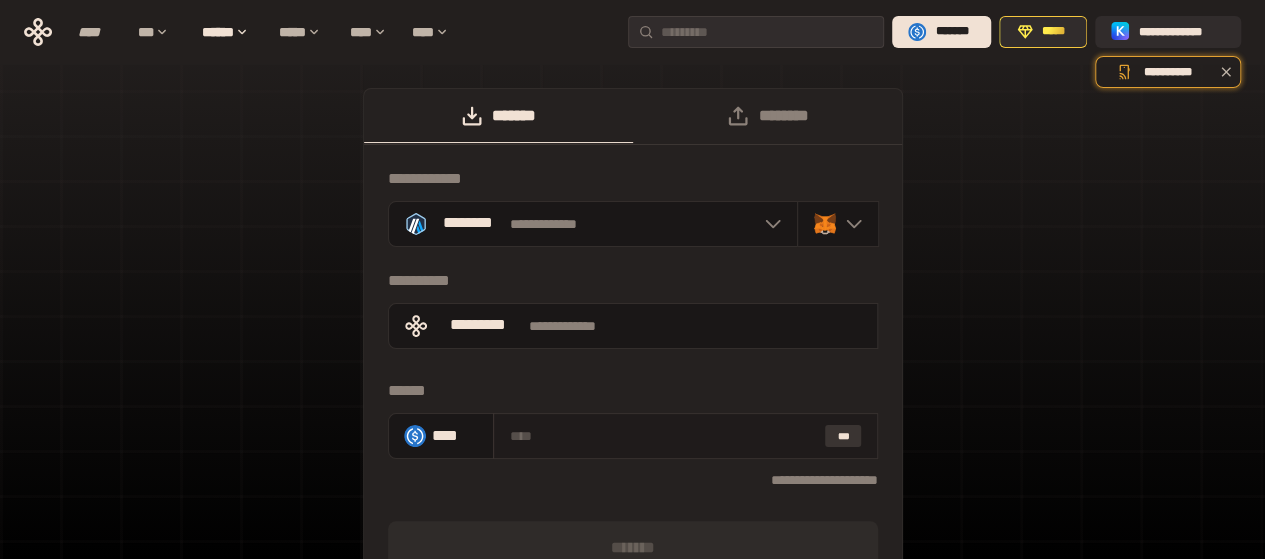 click on "***" at bounding box center [843, 436] 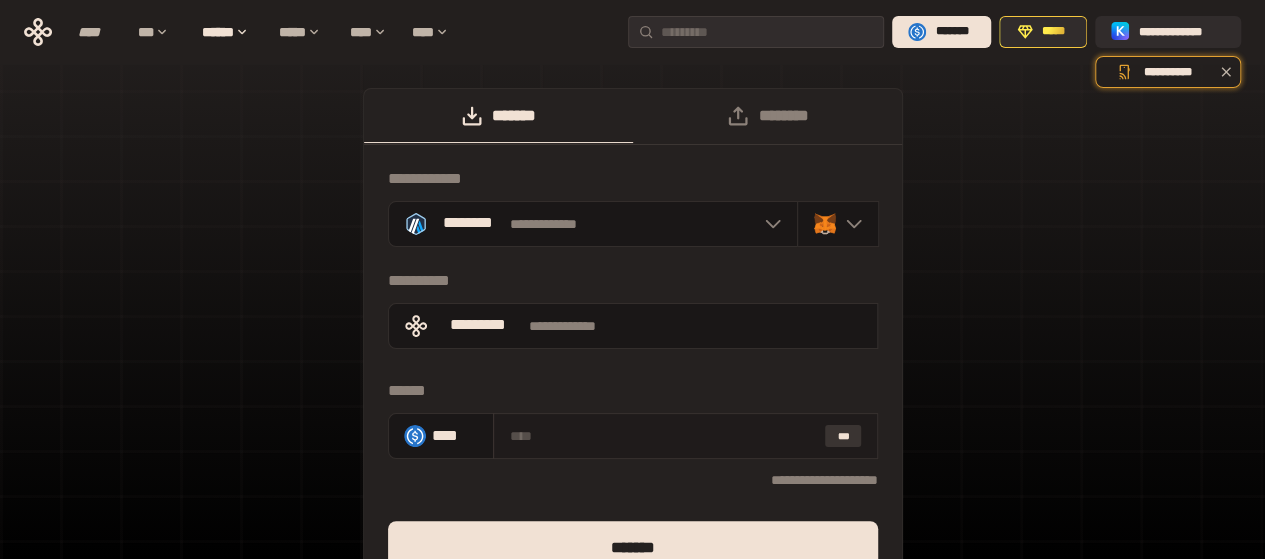 type on "*****" 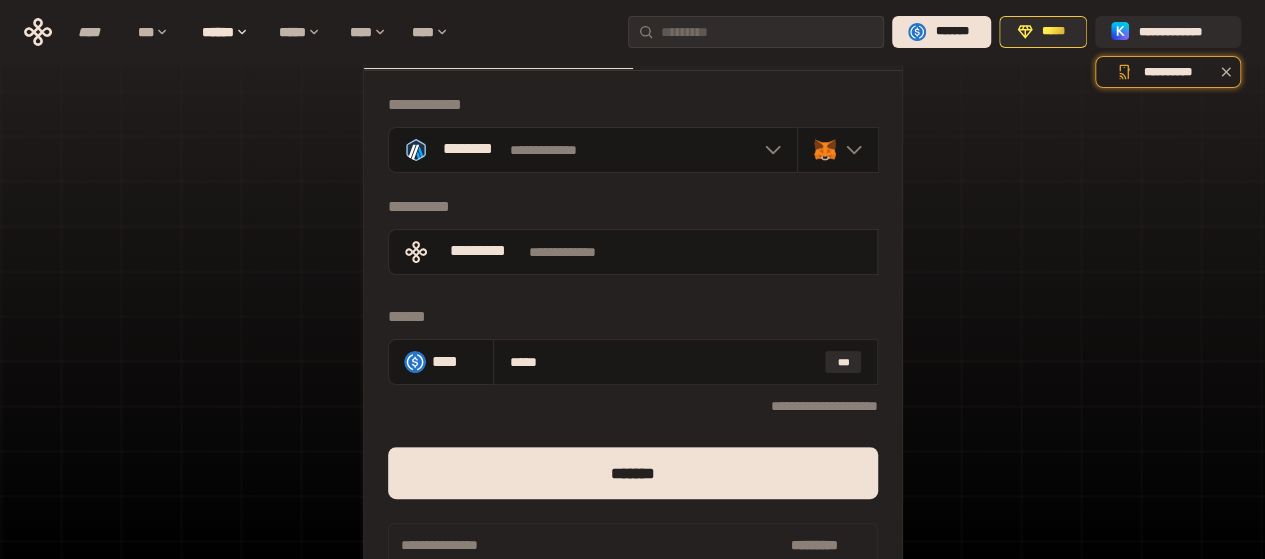 scroll, scrollTop: 227, scrollLeft: 0, axis: vertical 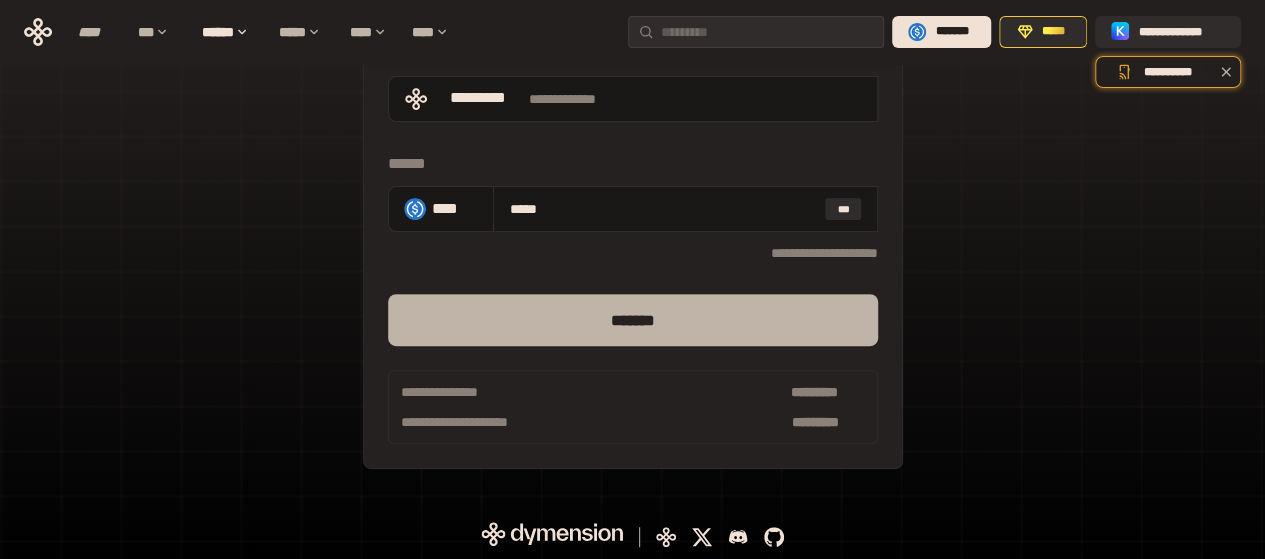 click on "*******" at bounding box center [633, 320] 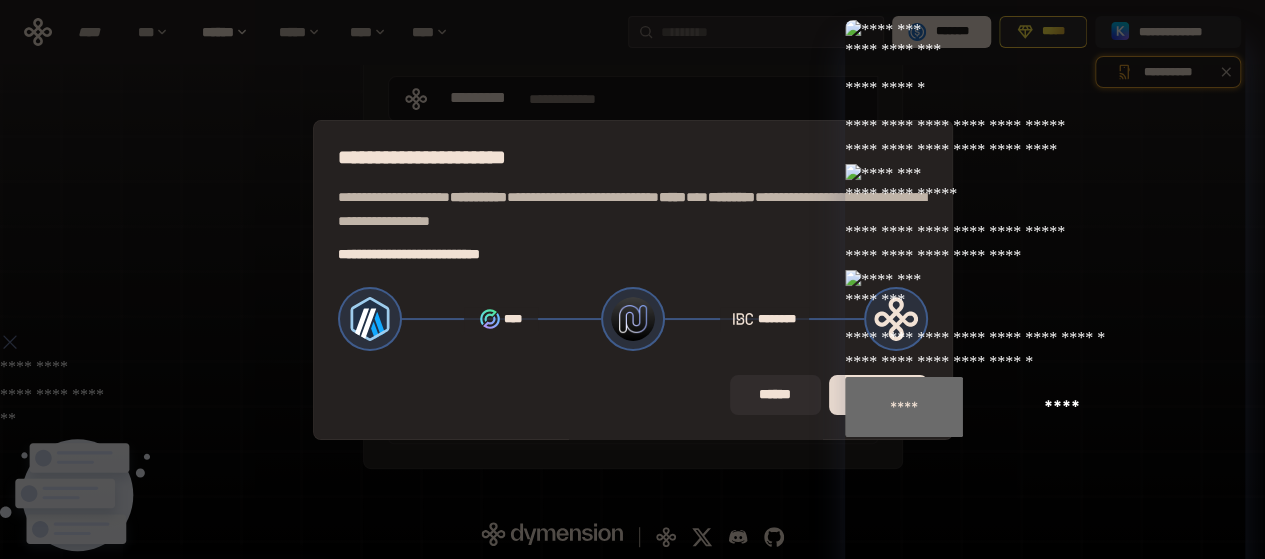 click on "*******" at bounding box center (878, 395) 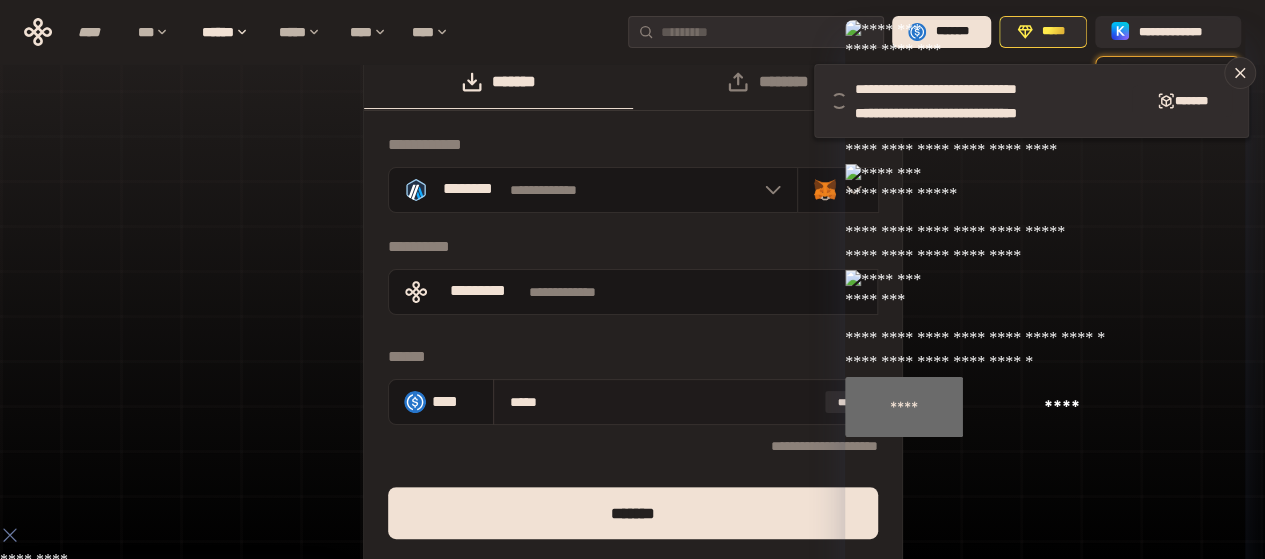 scroll, scrollTop: 27, scrollLeft: 0, axis: vertical 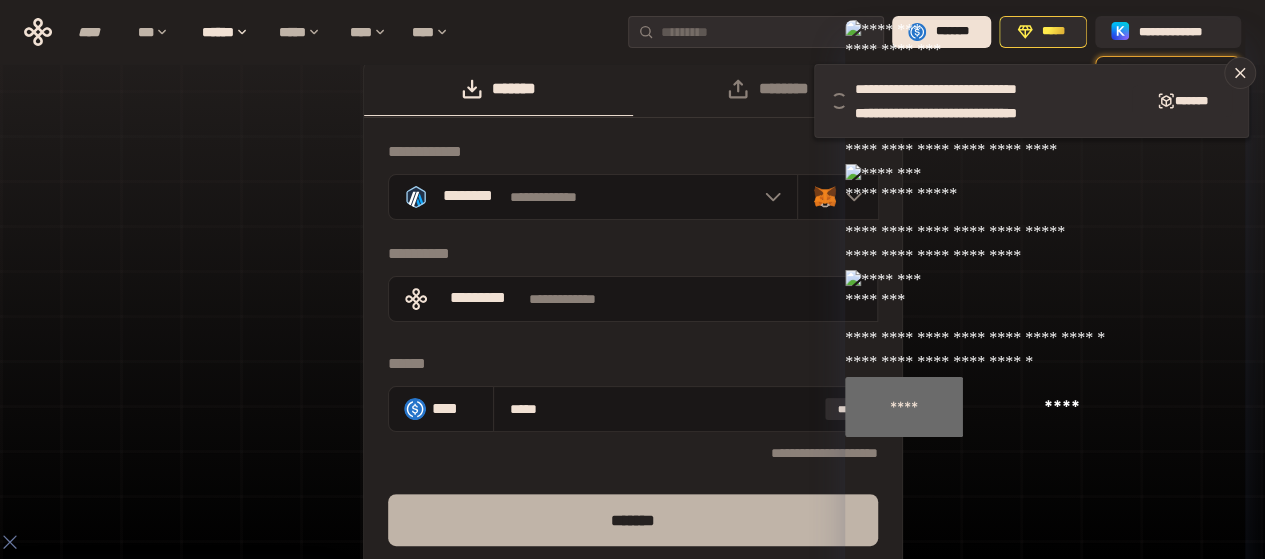 click on "*******" at bounding box center (633, 520) 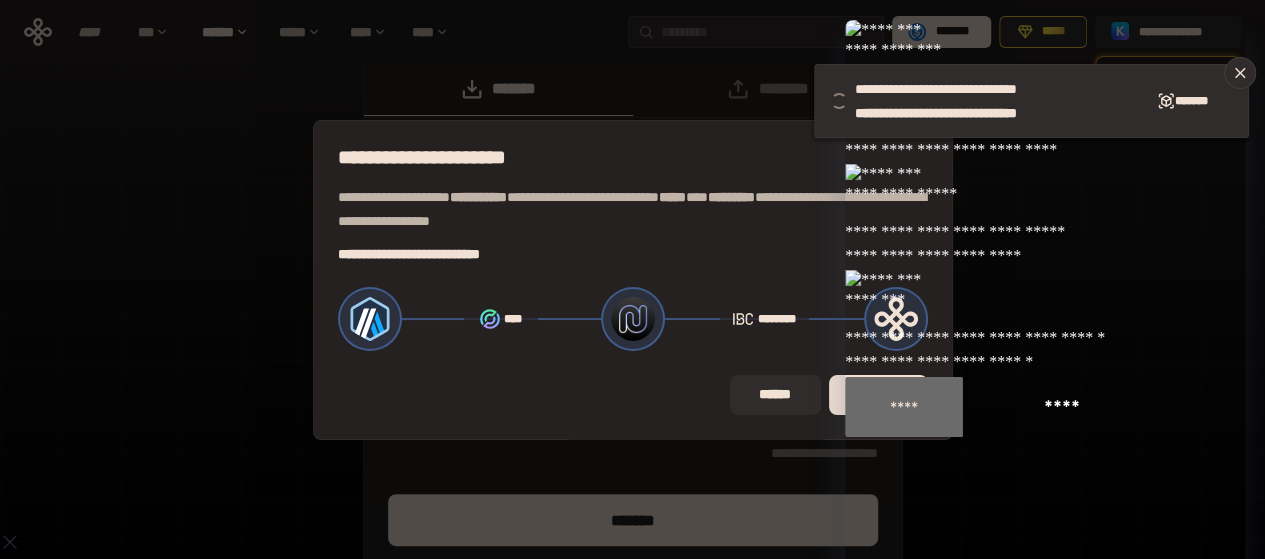 click on "**********" at bounding box center (632, 279) 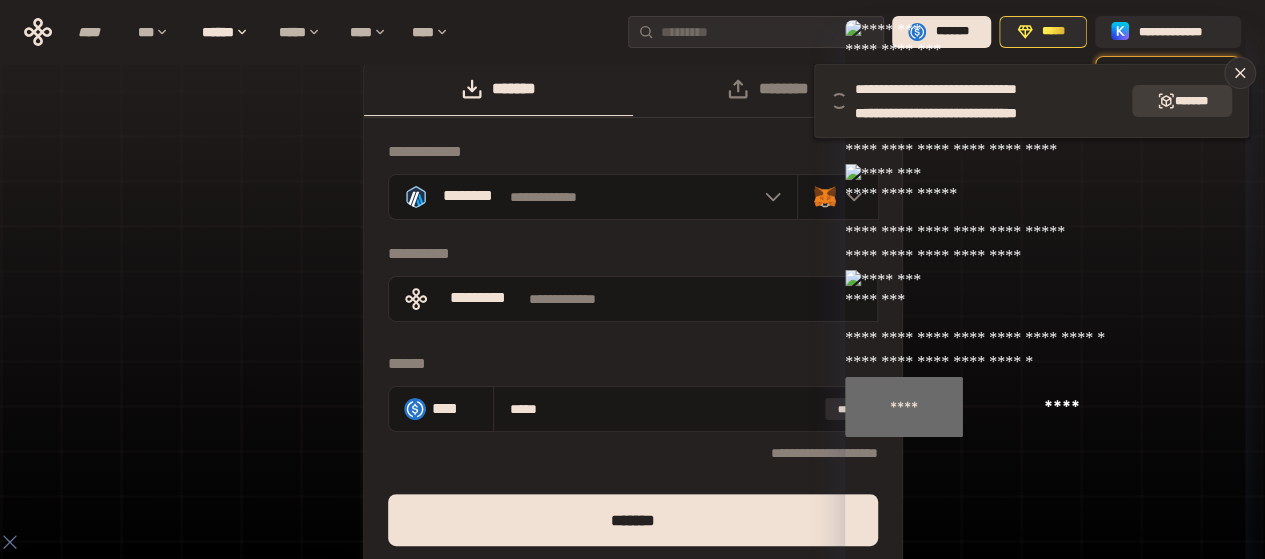 click on "*******" at bounding box center [1182, 101] 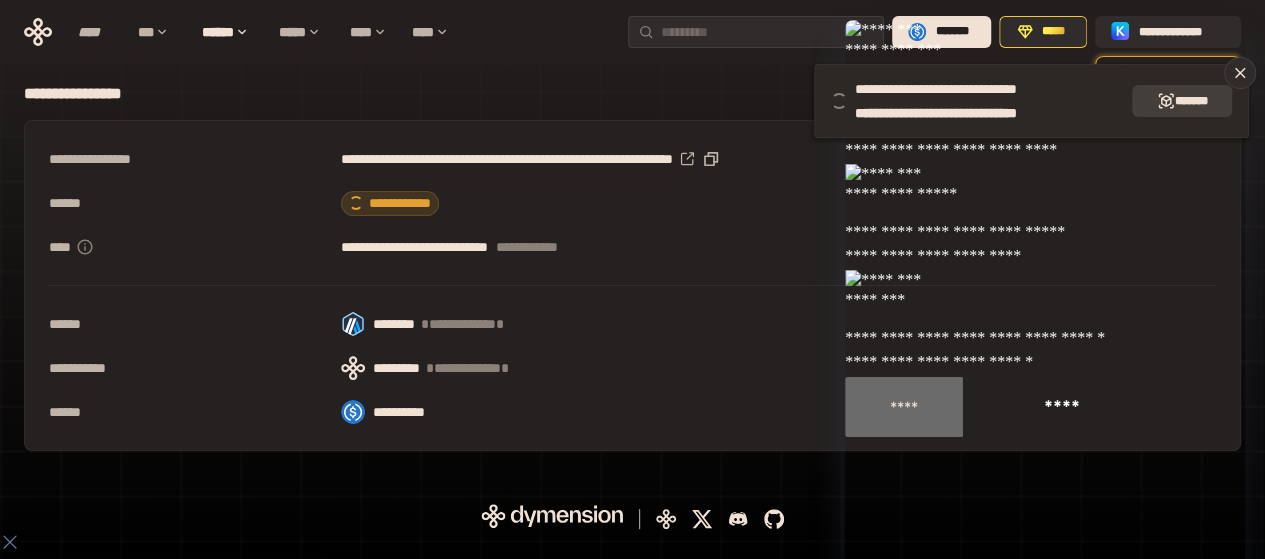 scroll, scrollTop: 11, scrollLeft: 0, axis: vertical 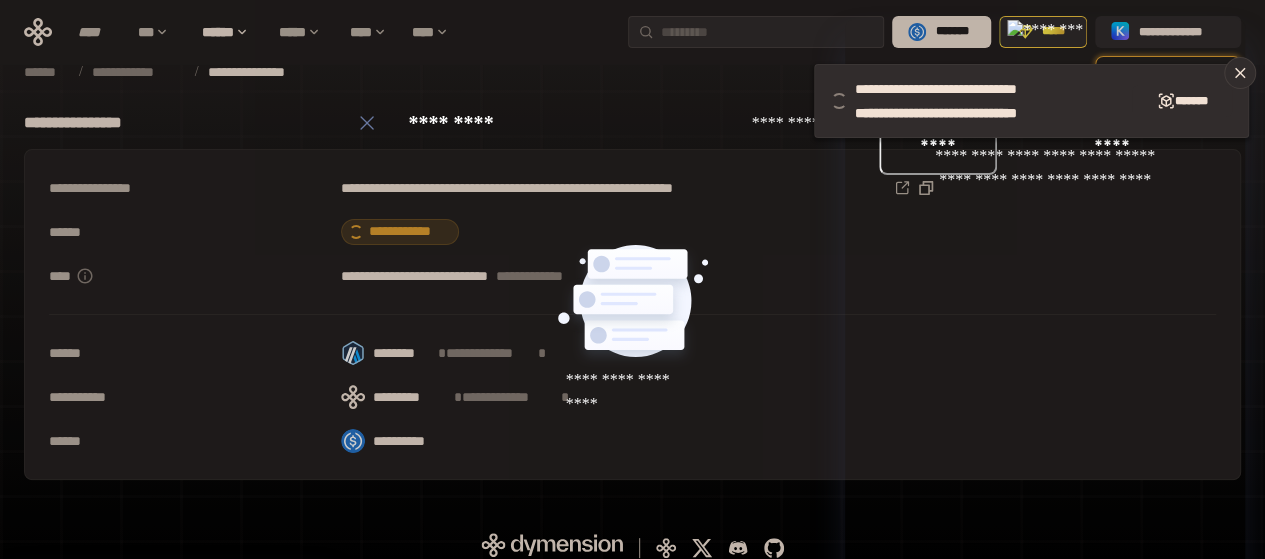 click on "**********" at bounding box center [632, 123] 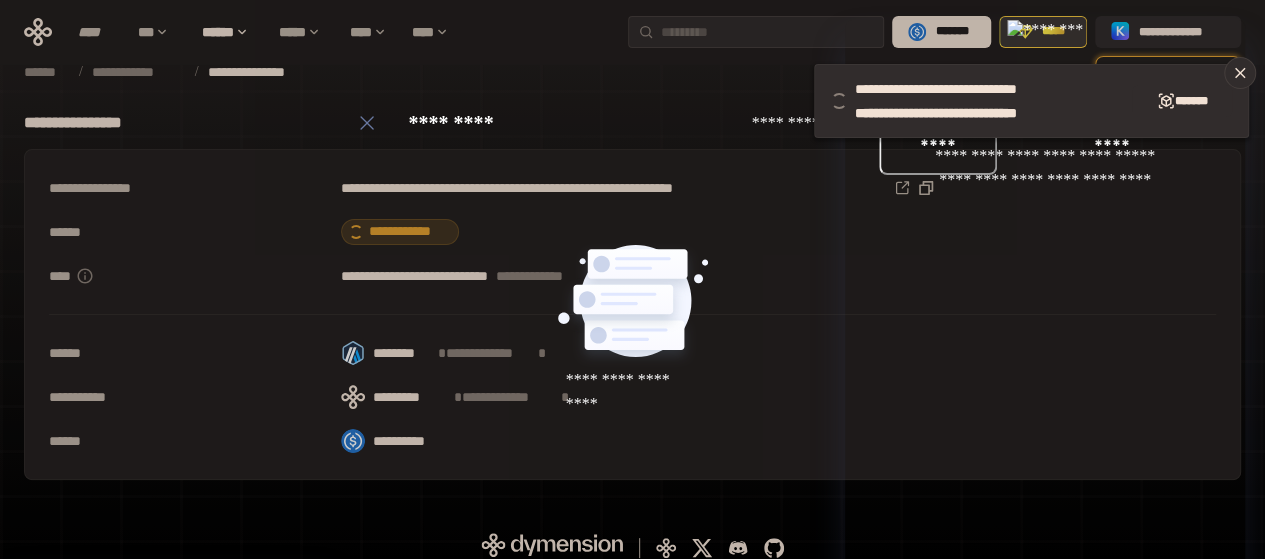 click on "*****" at bounding box center (1054, 32) 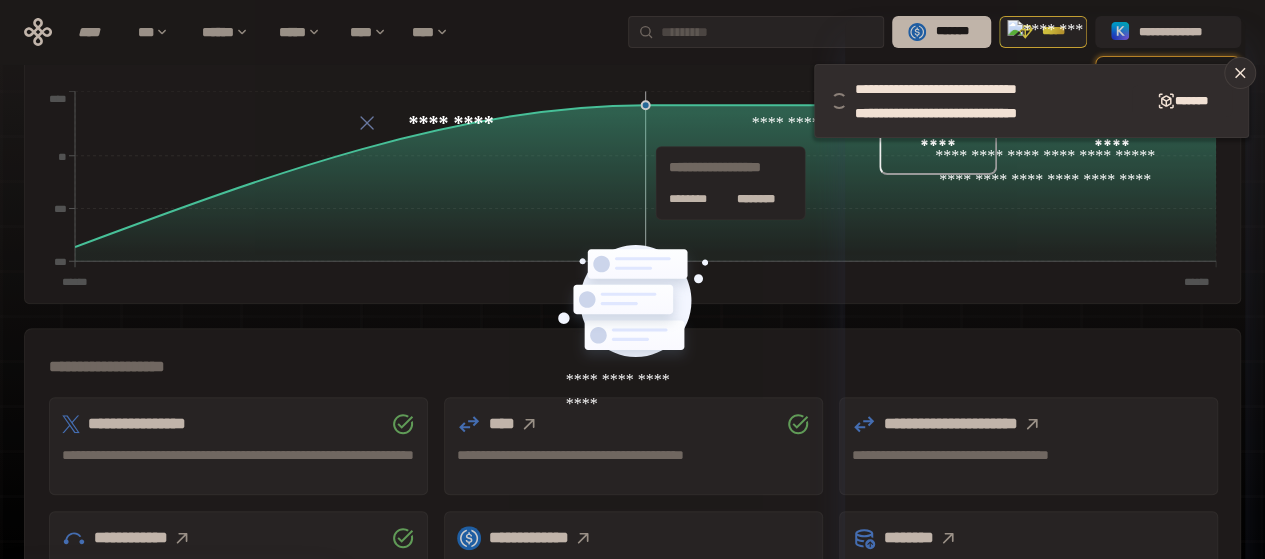 scroll, scrollTop: 500, scrollLeft: 0, axis: vertical 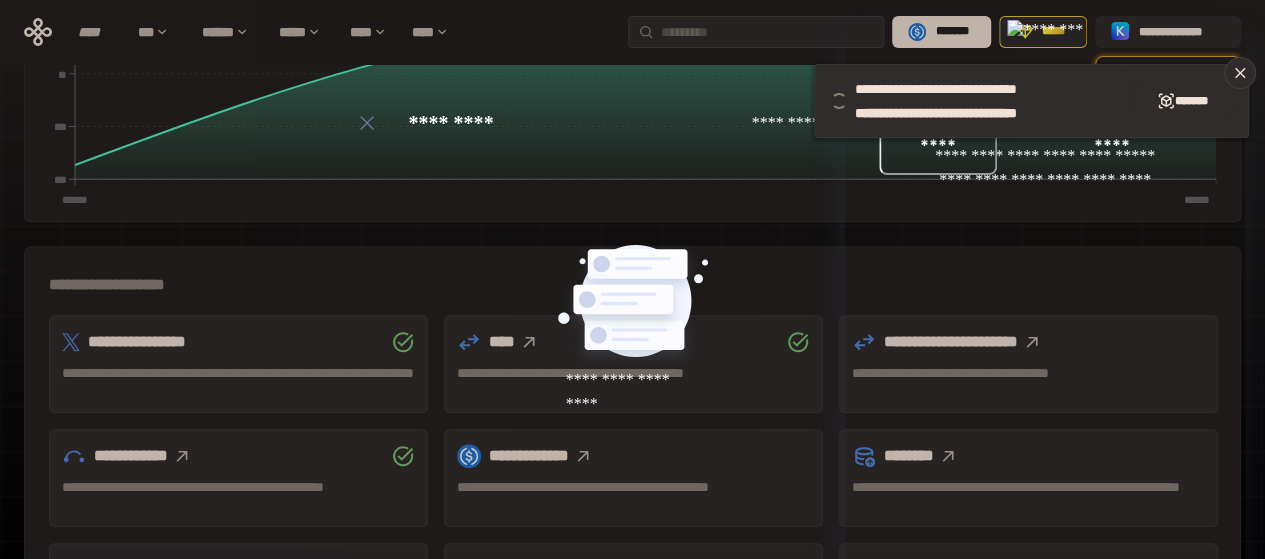 click 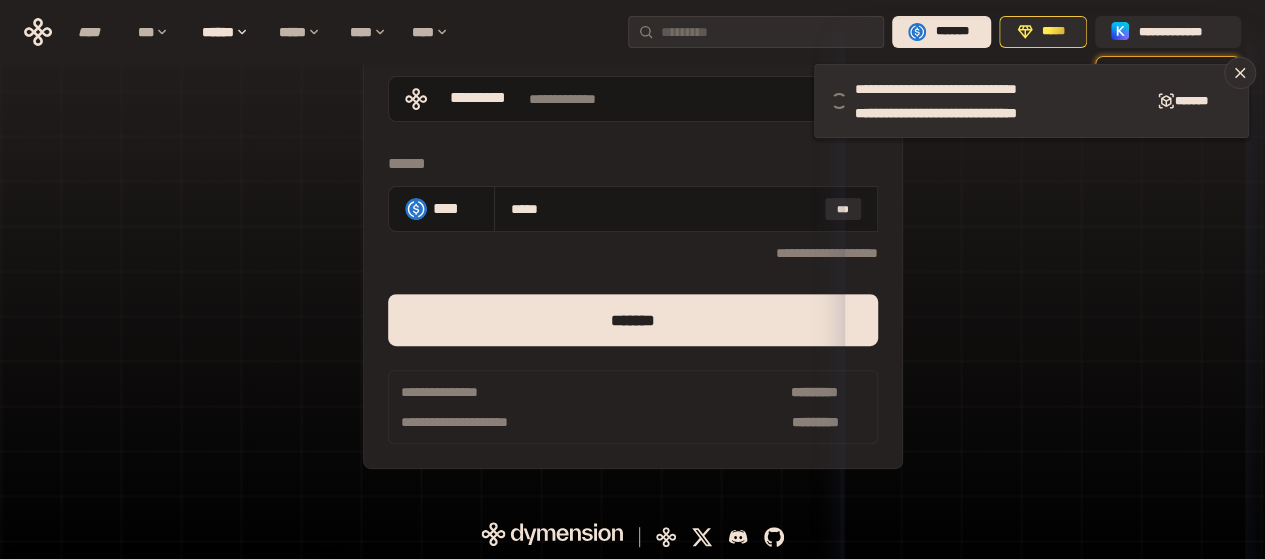 scroll, scrollTop: 0, scrollLeft: 0, axis: both 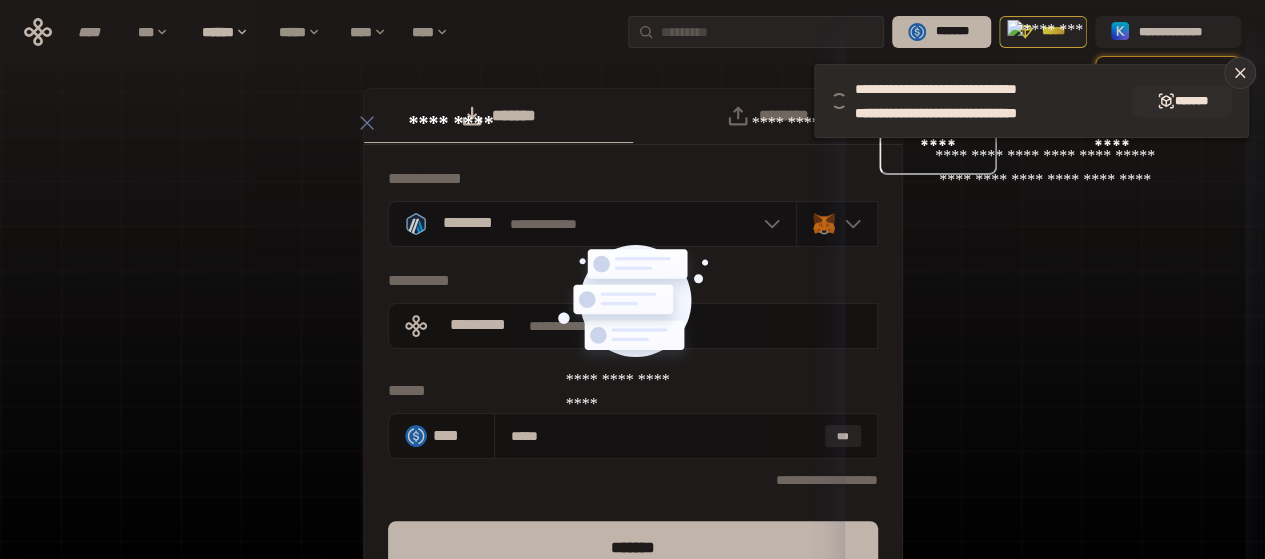 click on "***** ** **" at bounding box center (989, 113) 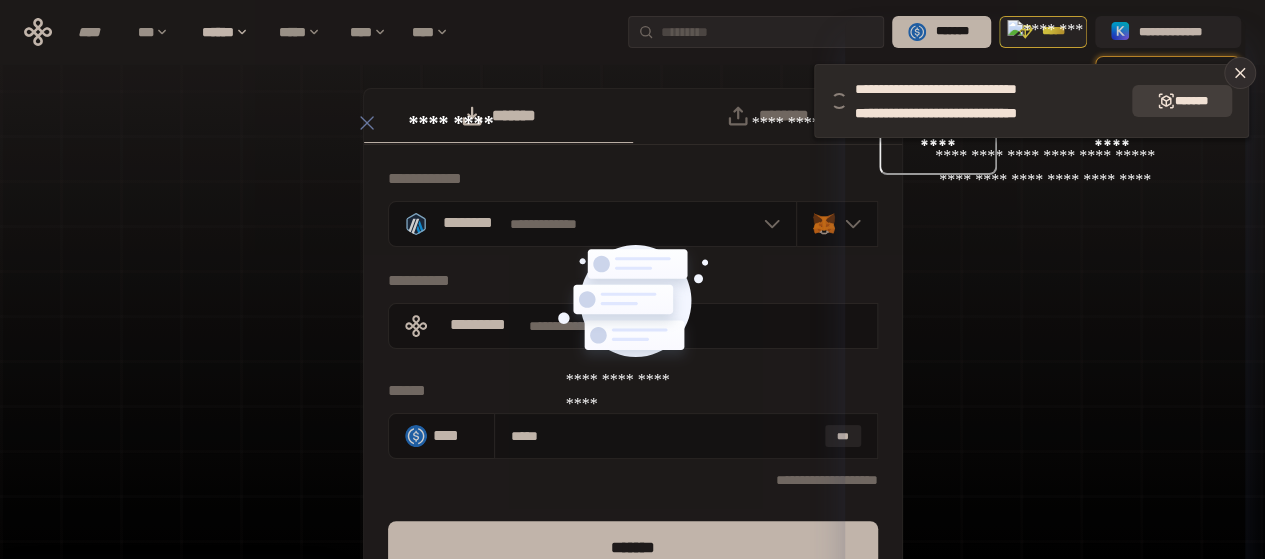 click on "*******" at bounding box center [1182, 101] 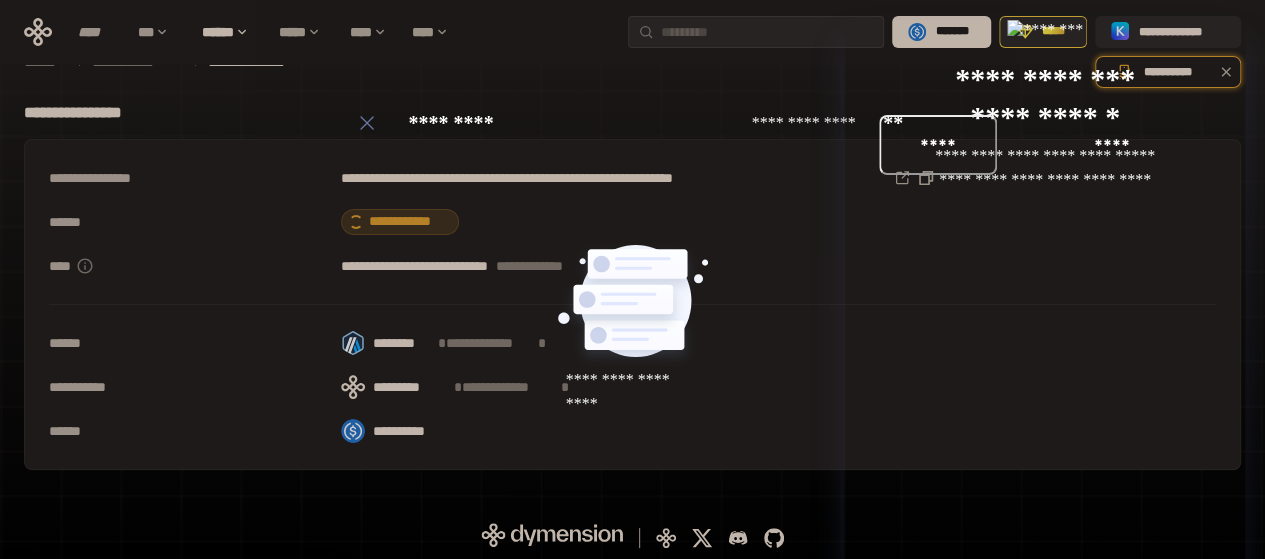 scroll, scrollTop: 11, scrollLeft: 0, axis: vertical 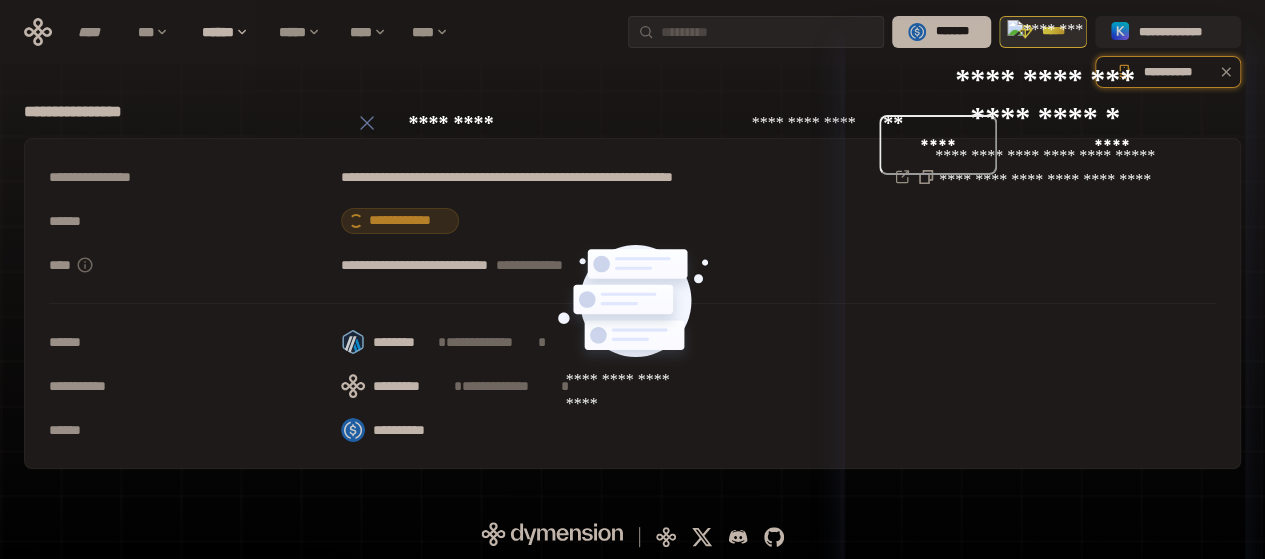 click on "*****" at bounding box center [1043, 32] 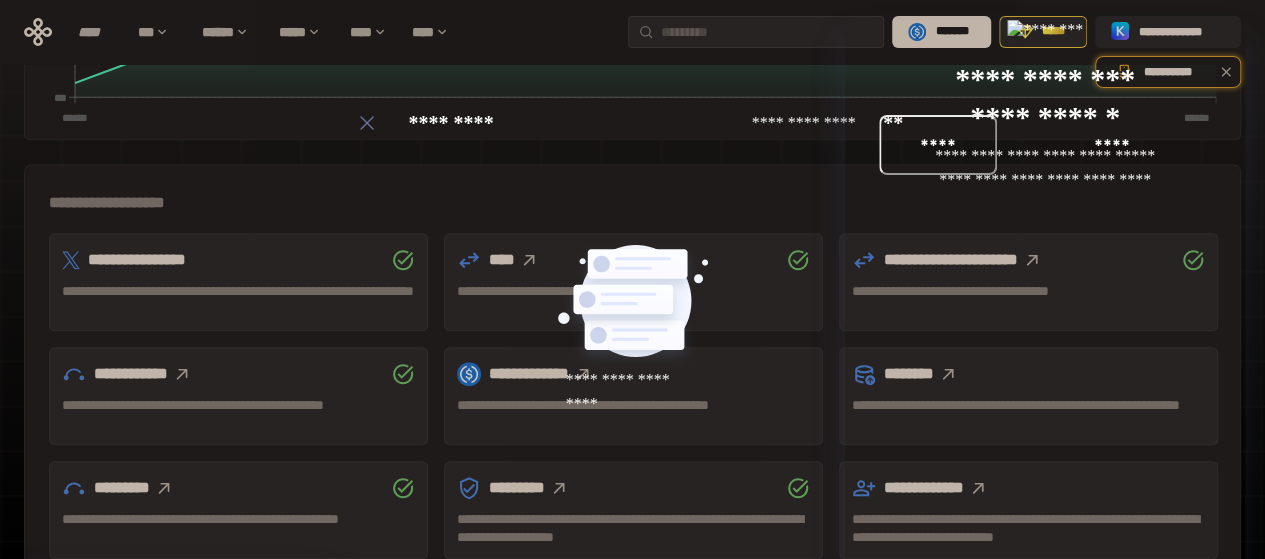 scroll, scrollTop: 611, scrollLeft: 0, axis: vertical 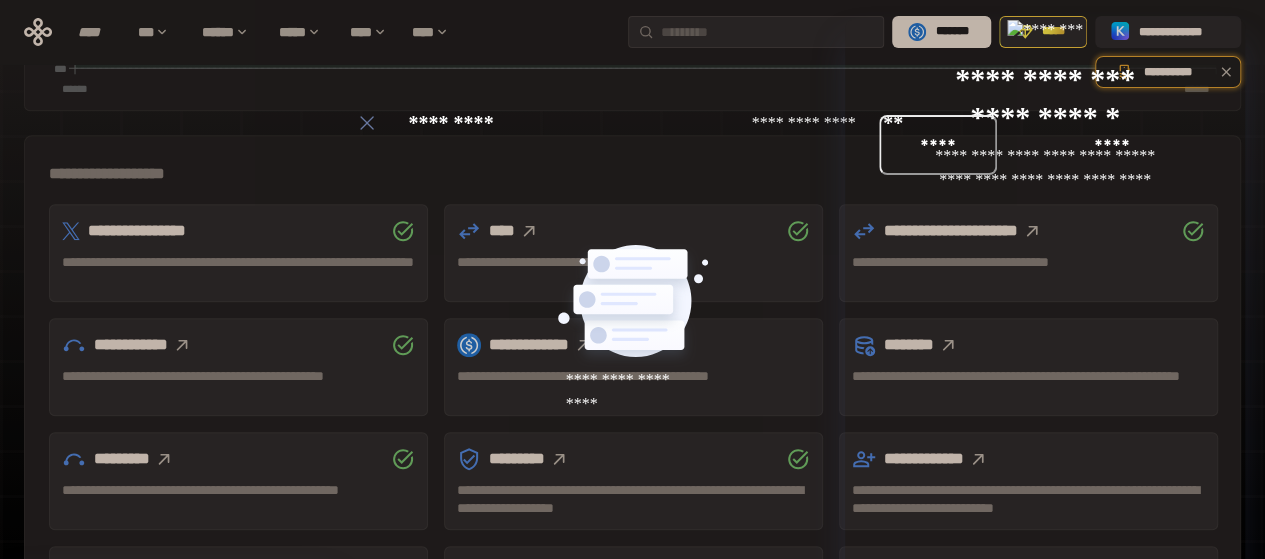 click 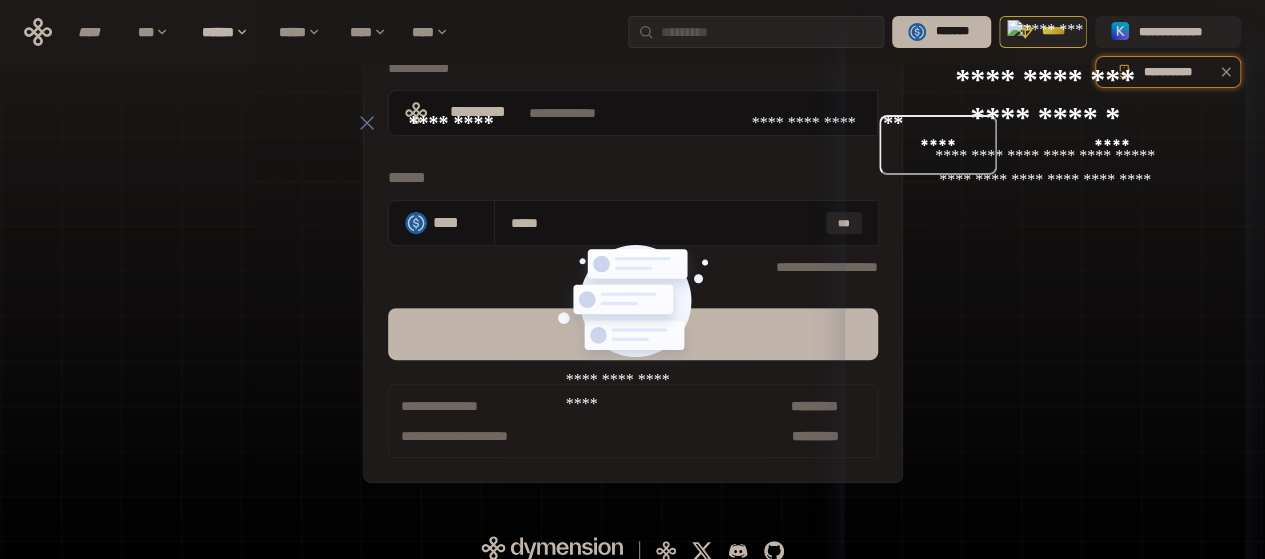 scroll, scrollTop: 27, scrollLeft: 0, axis: vertical 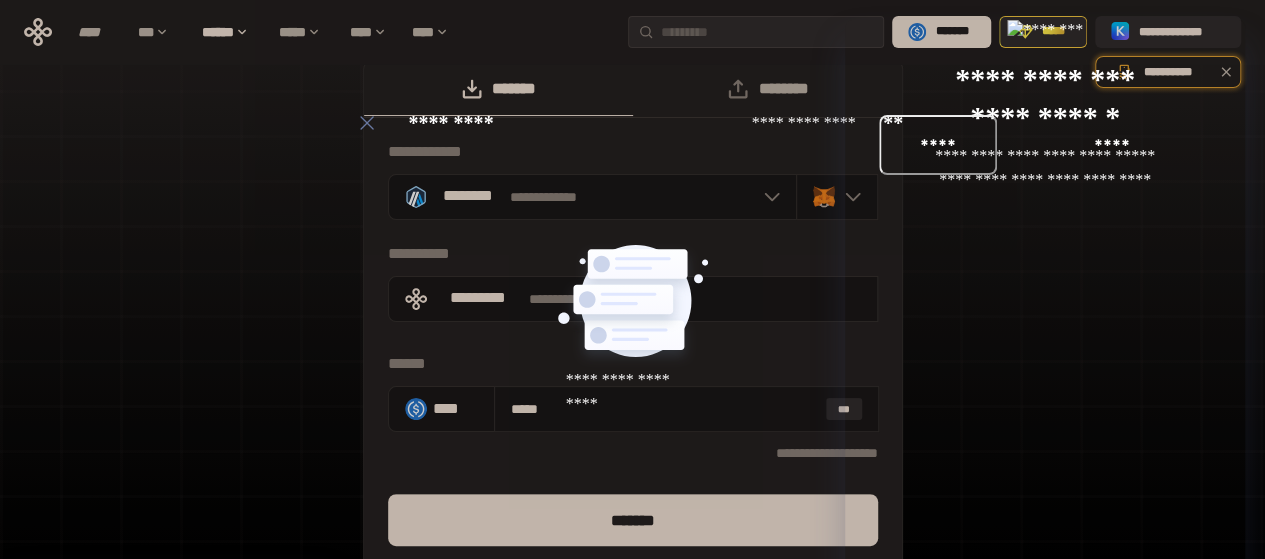 click on "********" at bounding box center (767, 89) 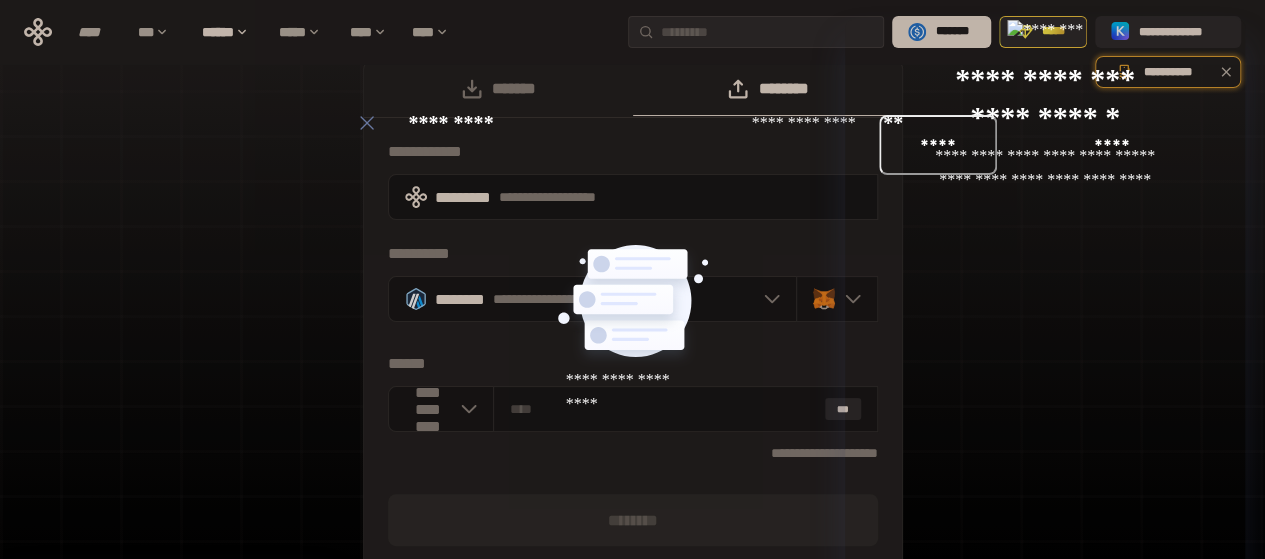 type on "*****" 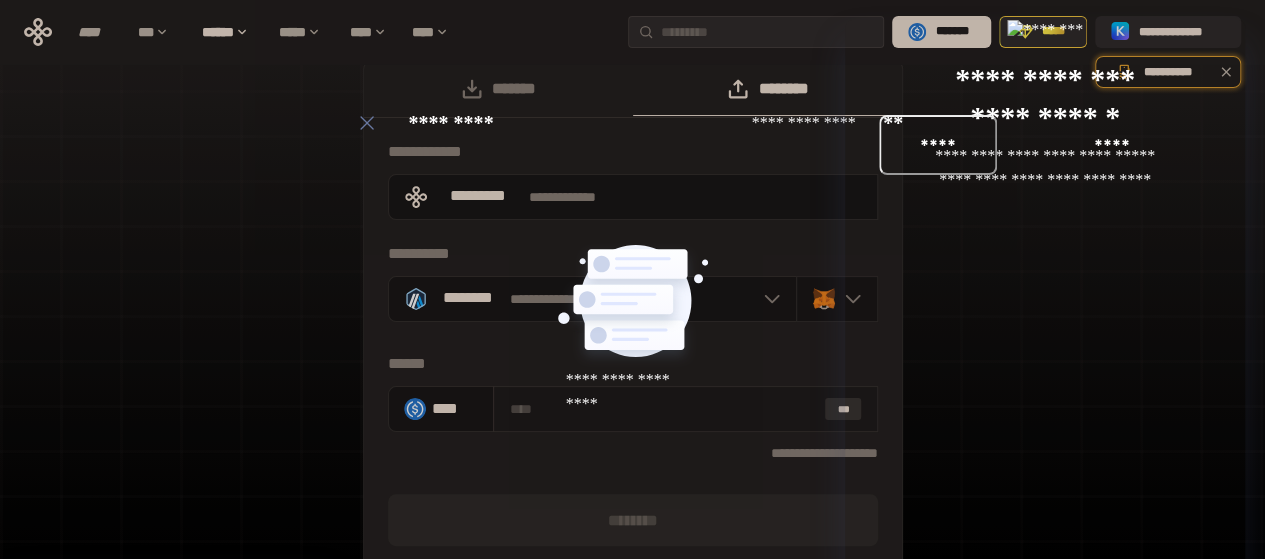 click on "***" at bounding box center [843, 409] 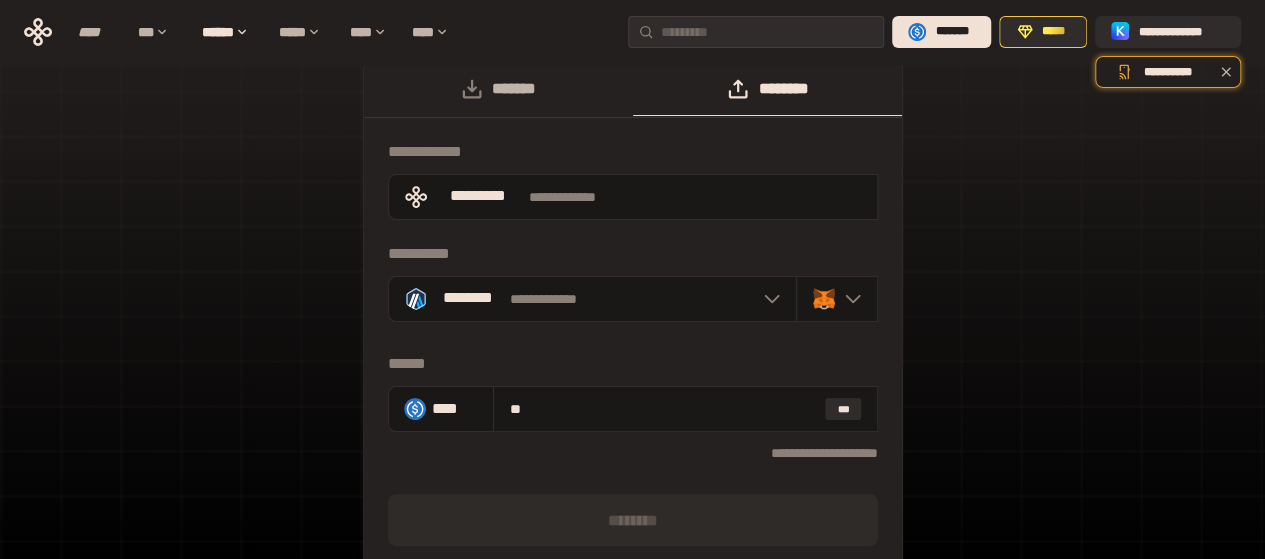 click on "*******" at bounding box center [498, 89] 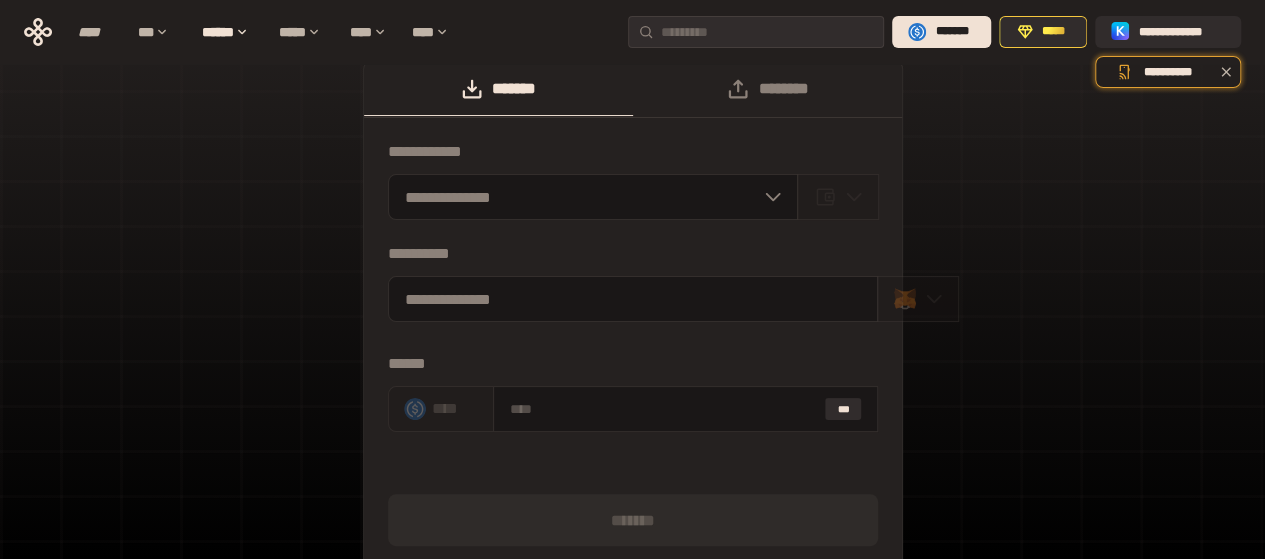 type on "**" 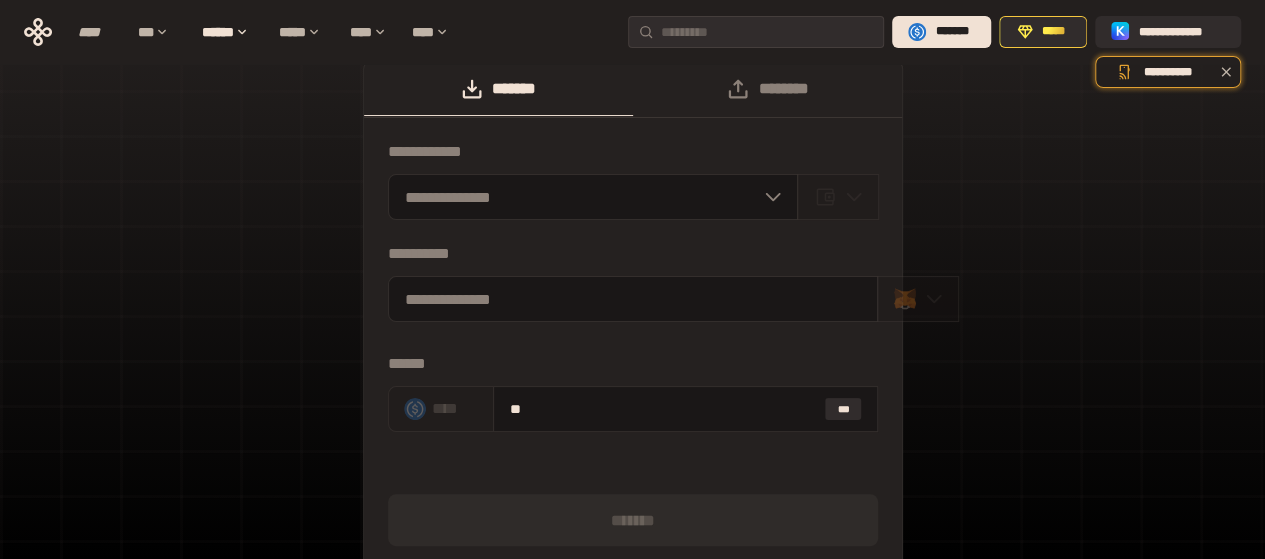 type 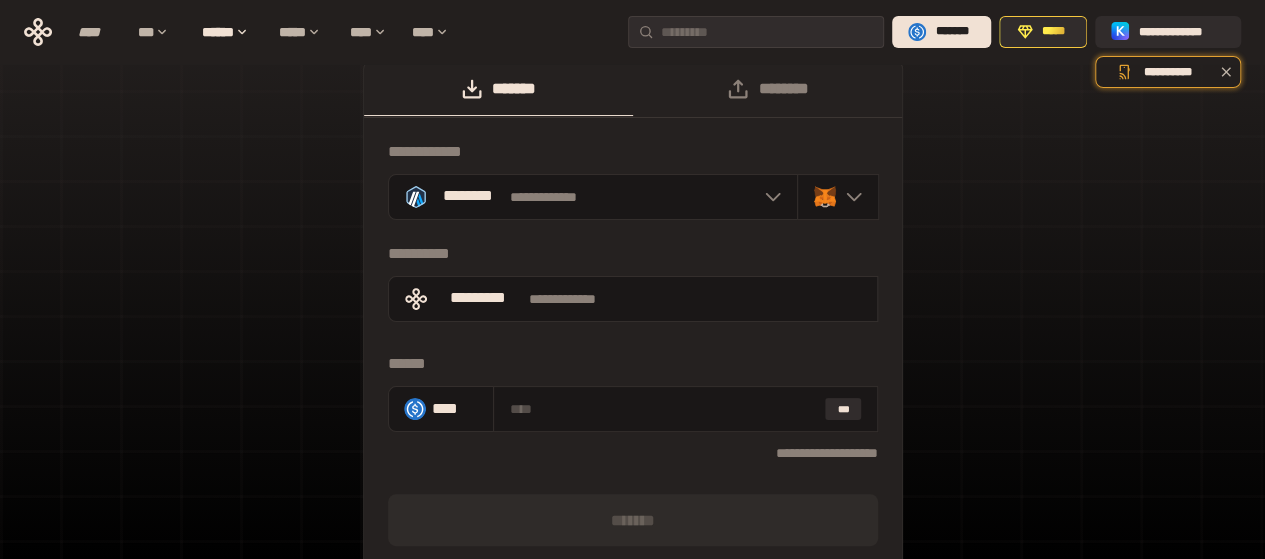 click on "**********" at bounding box center (632, 375) 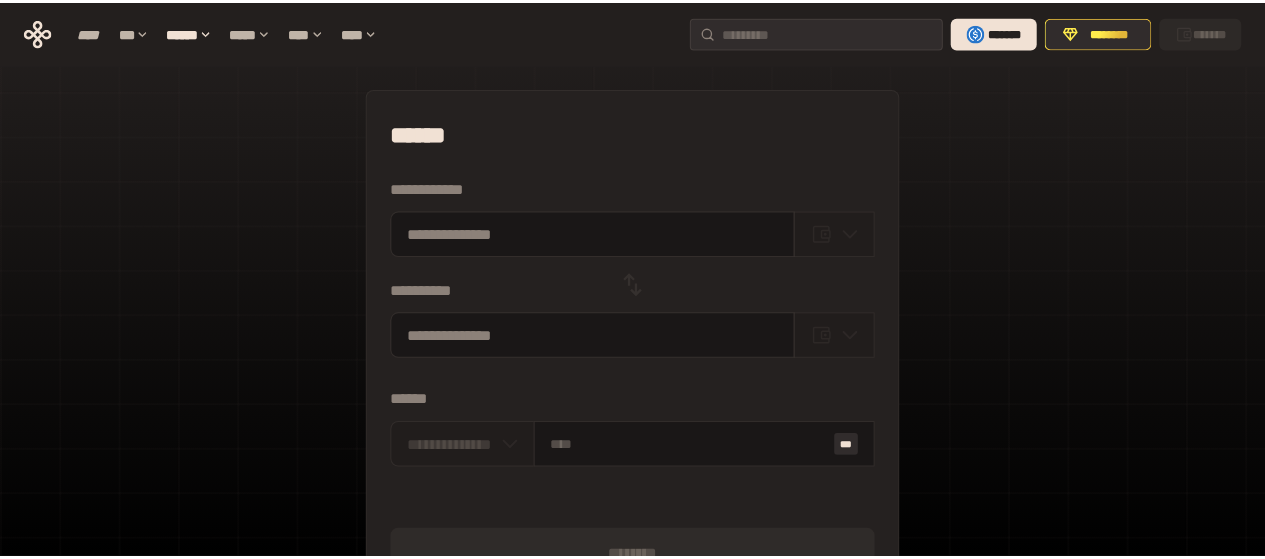 scroll, scrollTop: 0, scrollLeft: 0, axis: both 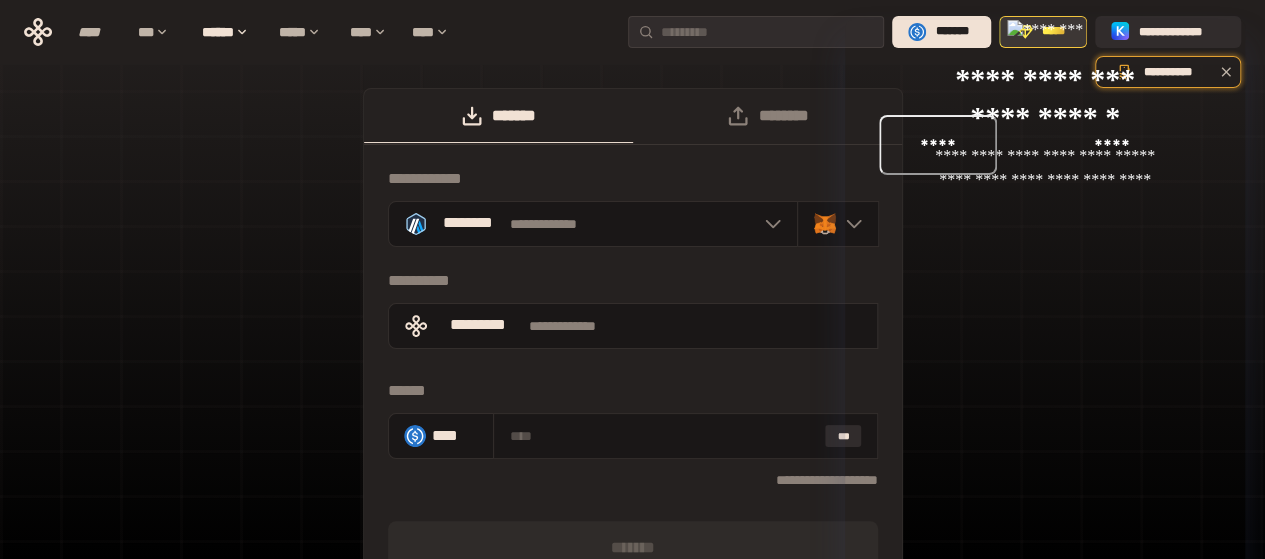 click on "*****" at bounding box center [1054, 32] 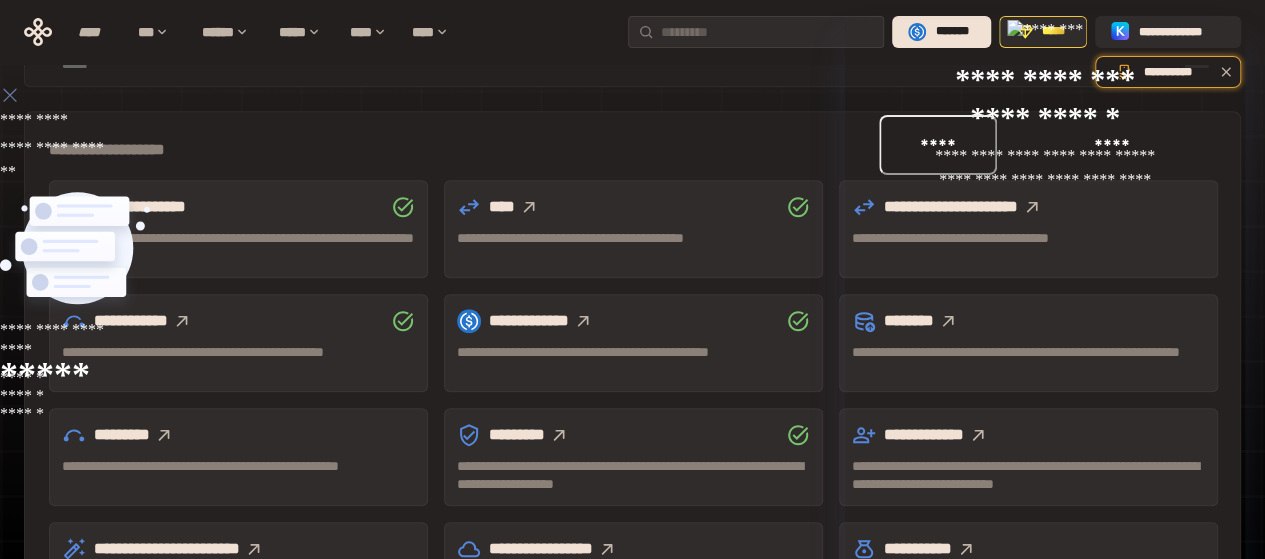 scroll, scrollTop: 523, scrollLeft: 0, axis: vertical 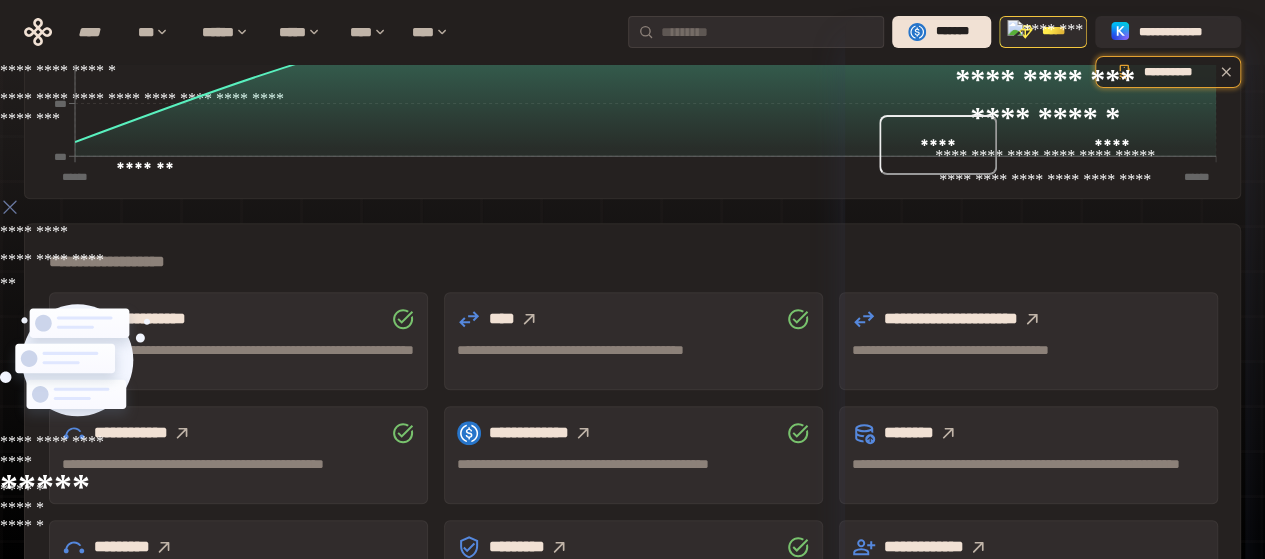 click 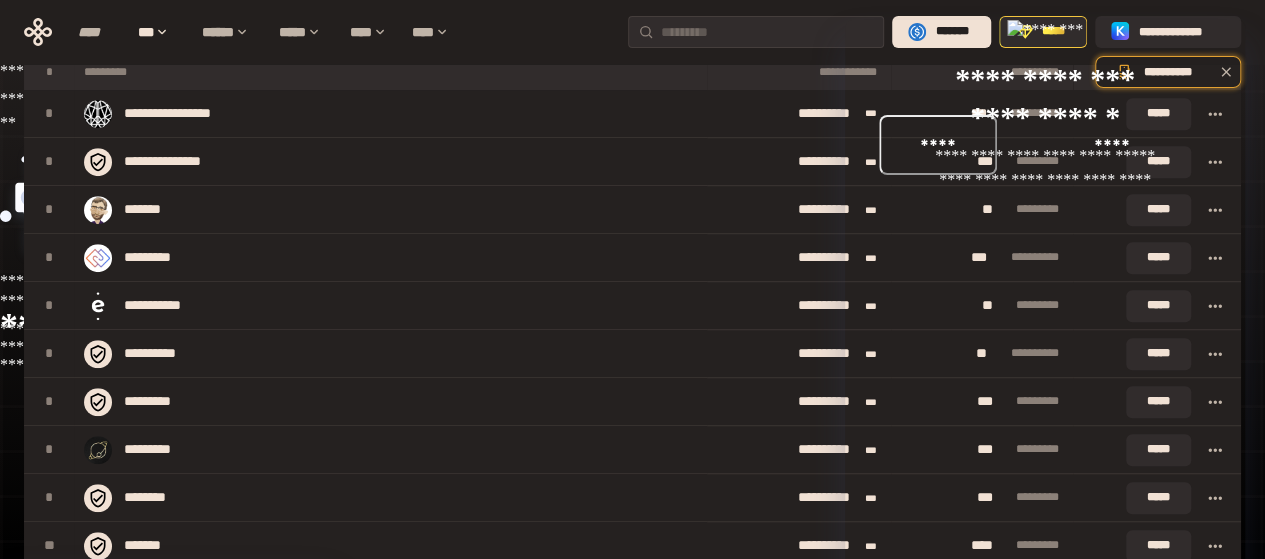 scroll, scrollTop: 0, scrollLeft: 0, axis: both 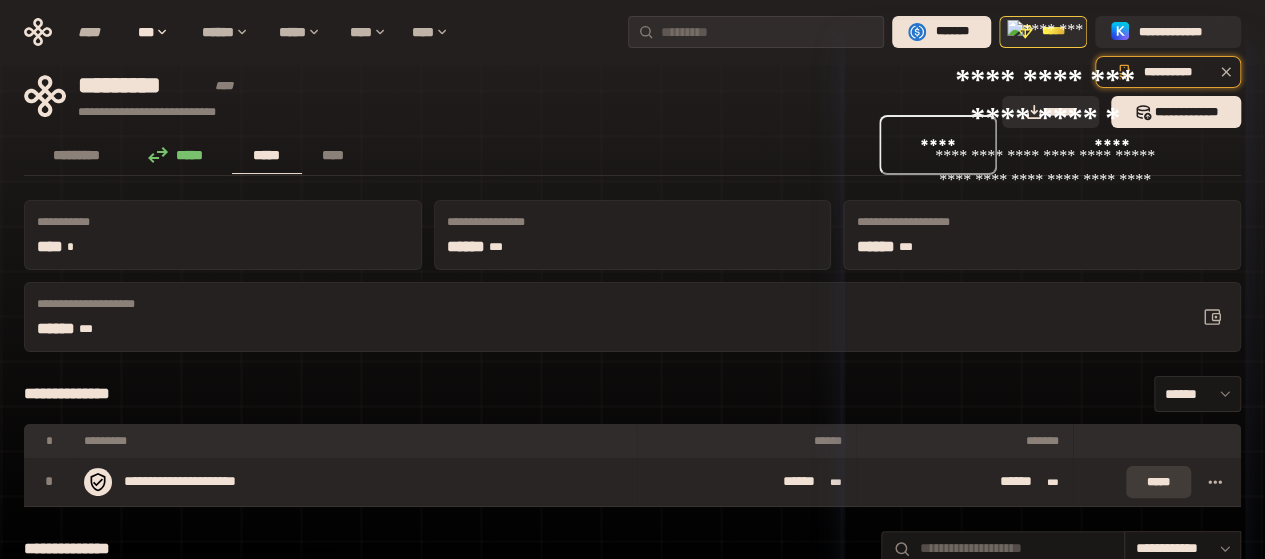 click on "*****" at bounding box center (1158, 482) 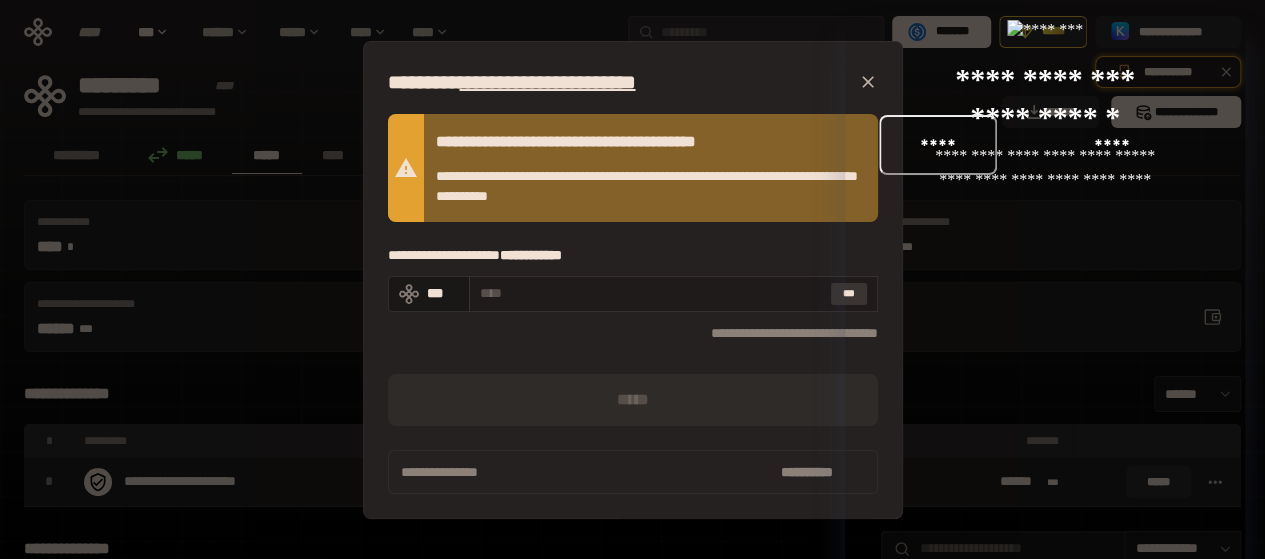 click on "***" at bounding box center (849, 294) 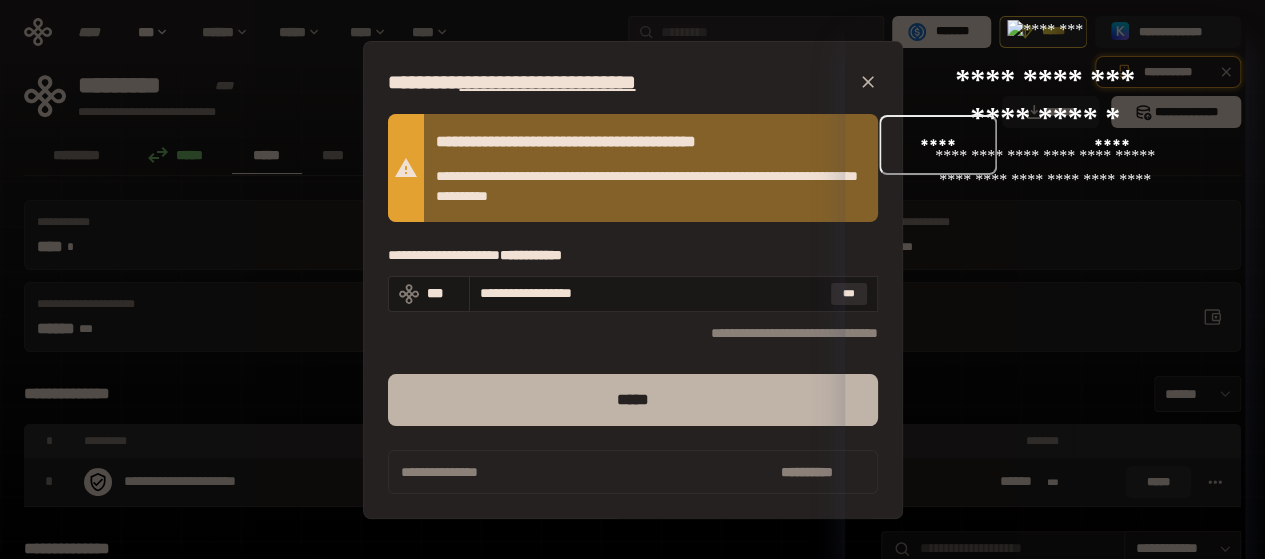 click on "*****" at bounding box center (633, 400) 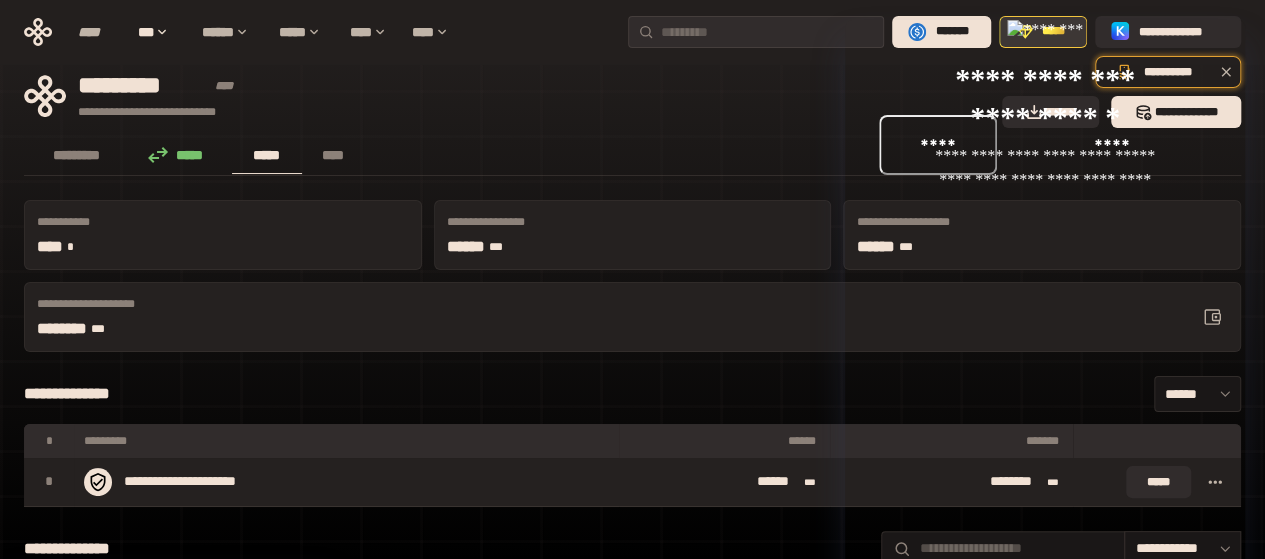 click 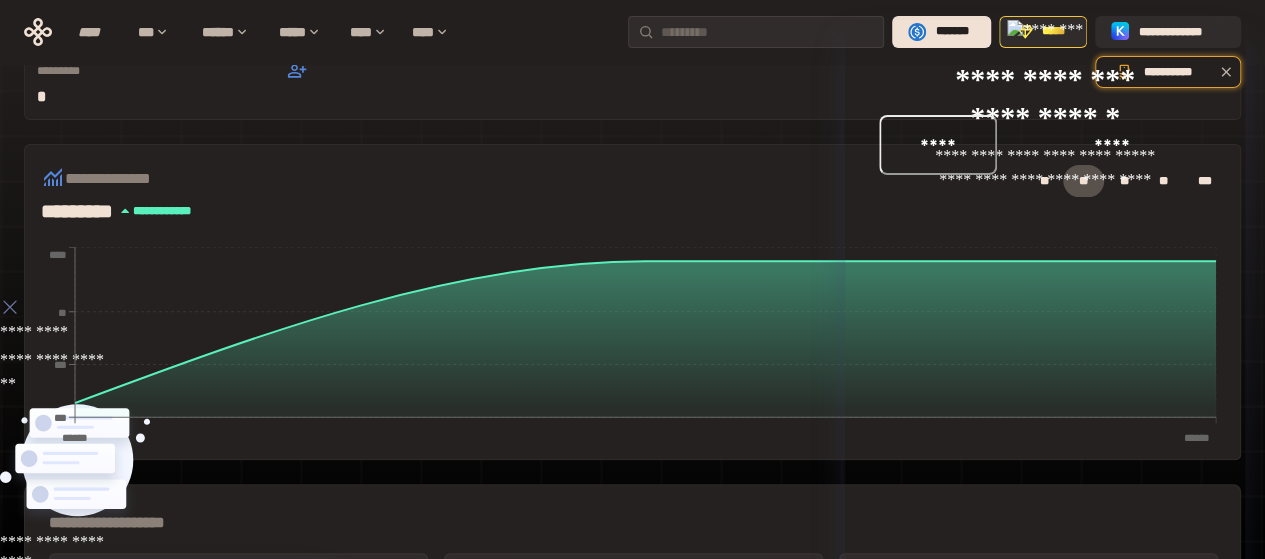 scroll, scrollTop: 300, scrollLeft: 0, axis: vertical 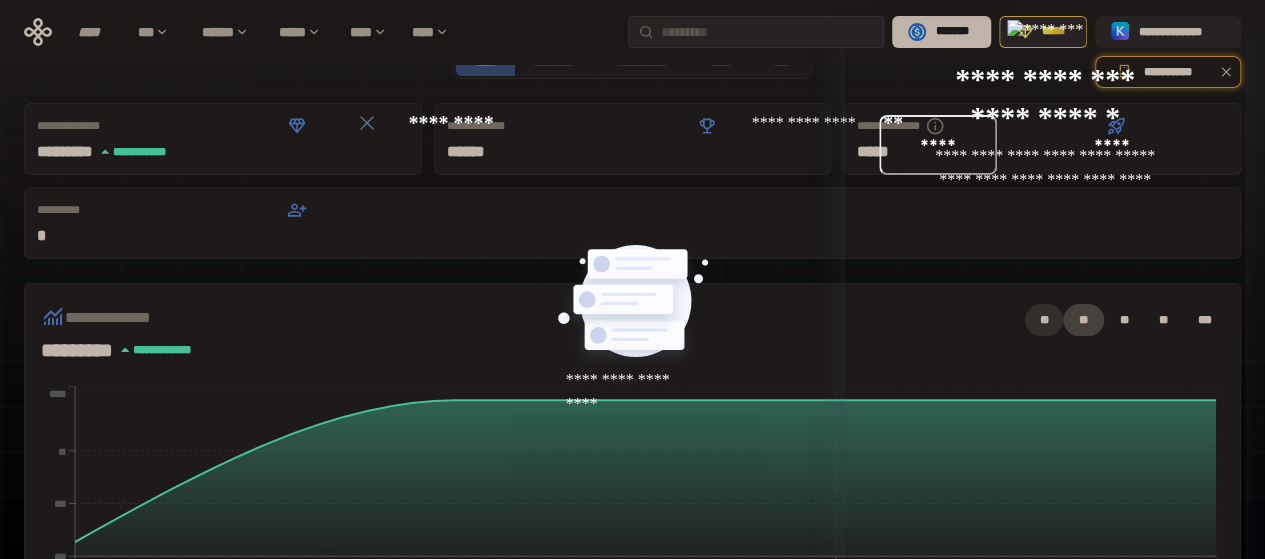 click on "**" at bounding box center [1044, 320] 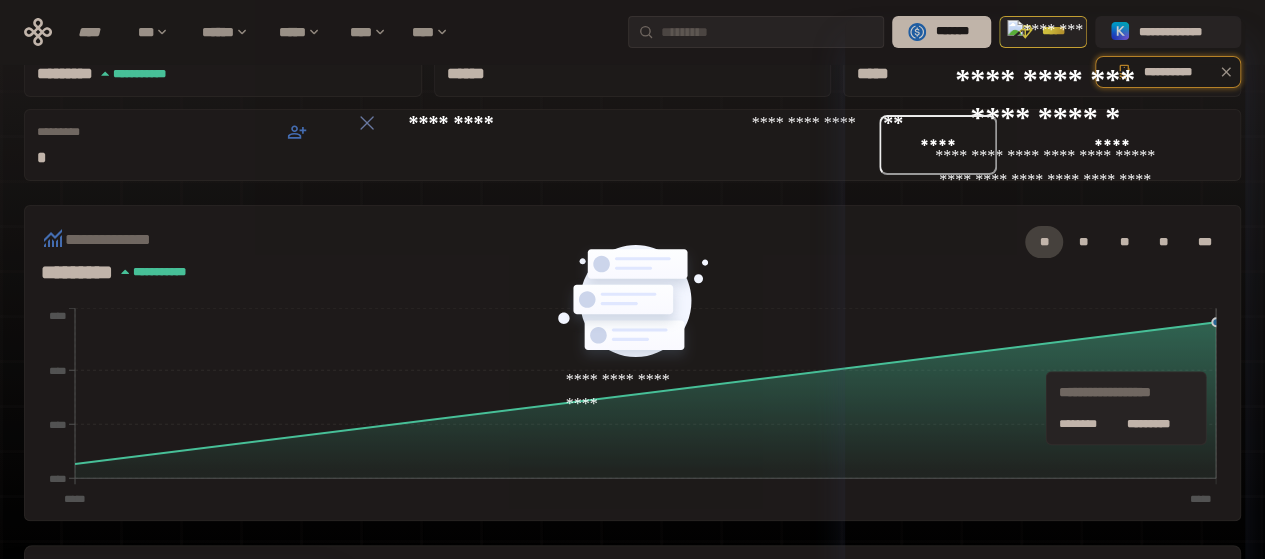 scroll, scrollTop: 100, scrollLeft: 0, axis: vertical 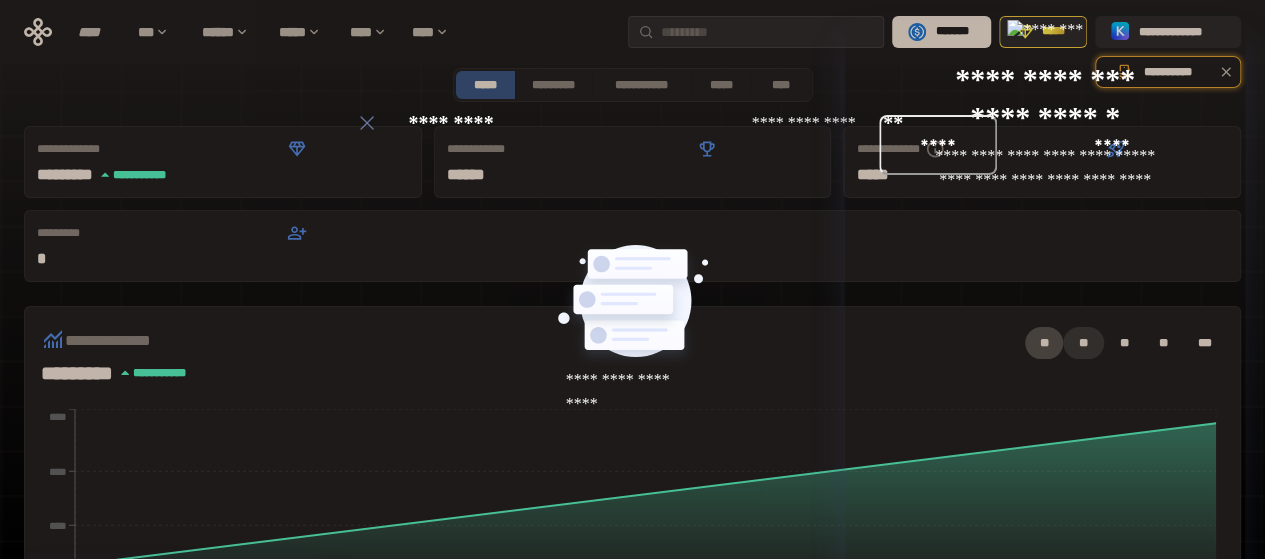 click on "**" at bounding box center (1083, 343) 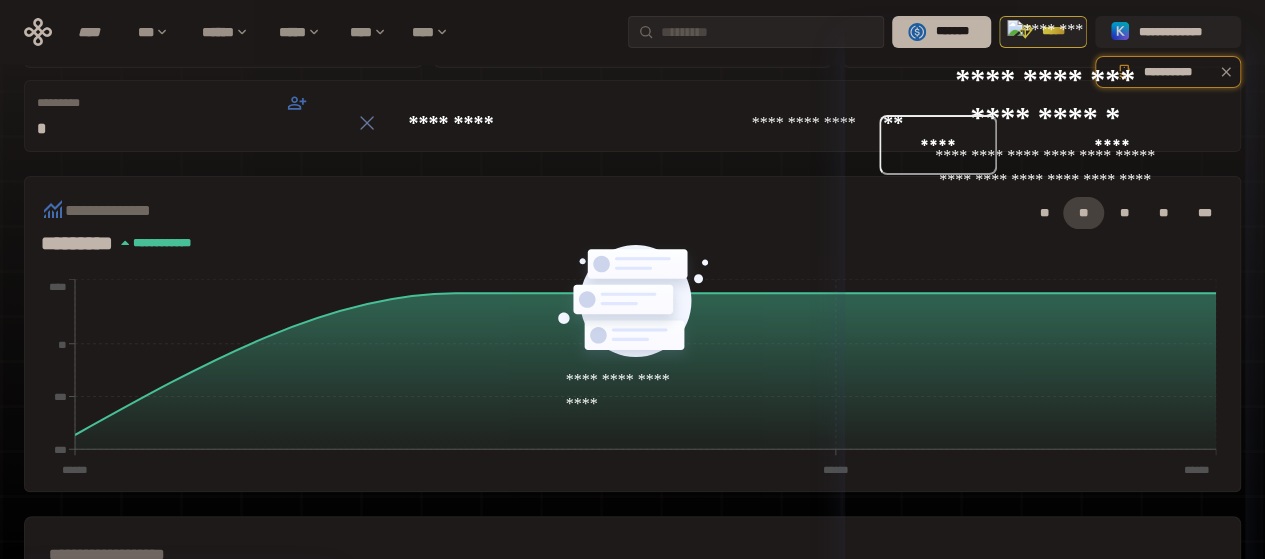 scroll, scrollTop: 0, scrollLeft: 0, axis: both 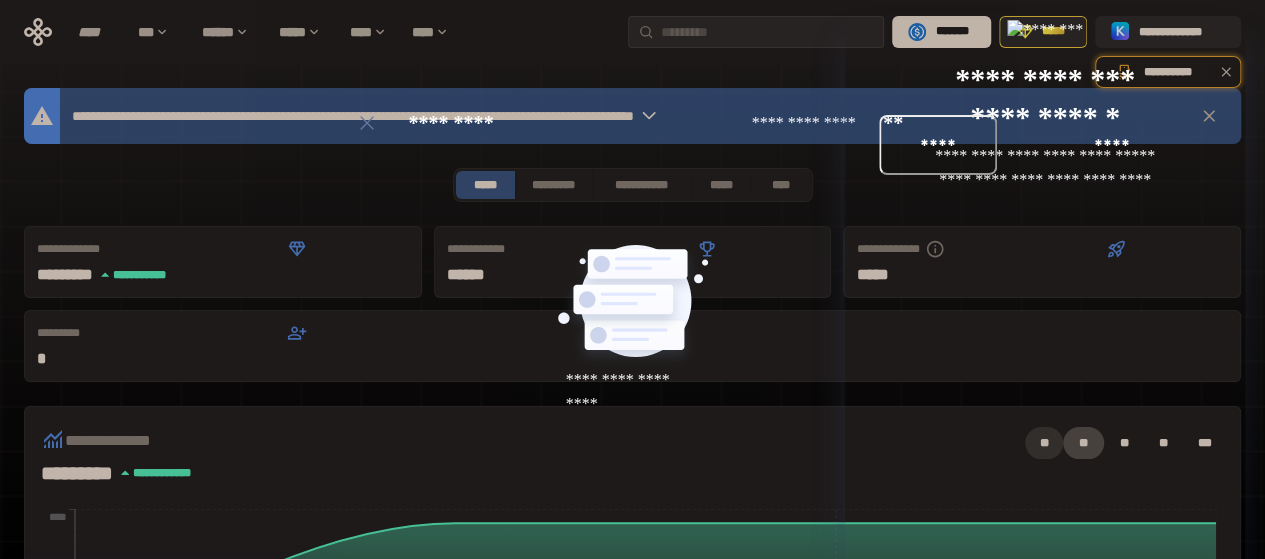 click on "**" at bounding box center [1044, 443] 